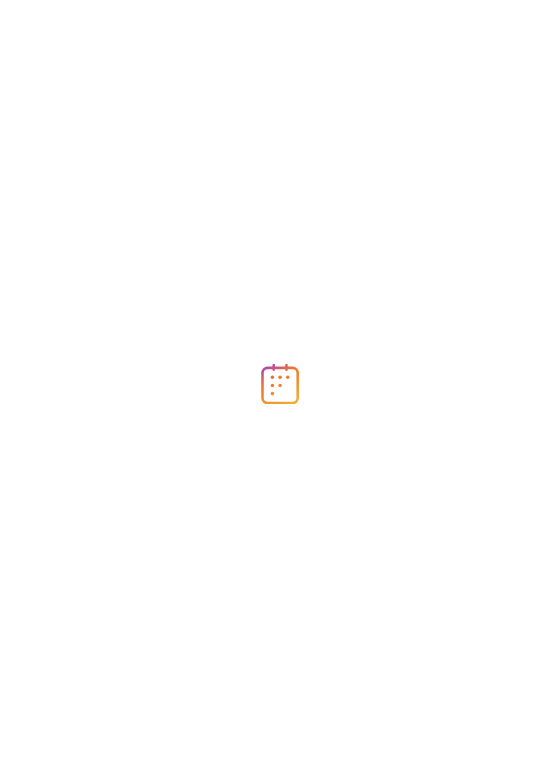 scroll, scrollTop: 0, scrollLeft: 0, axis: both 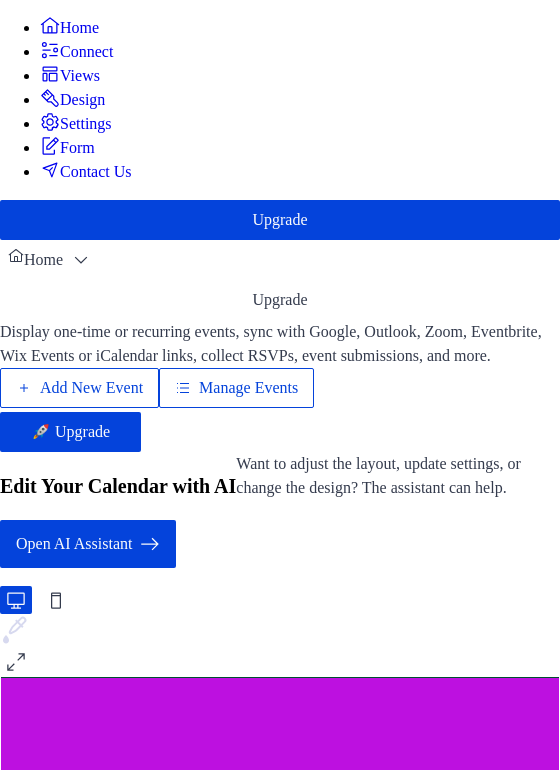 click on "Design" at bounding box center [82, 100] 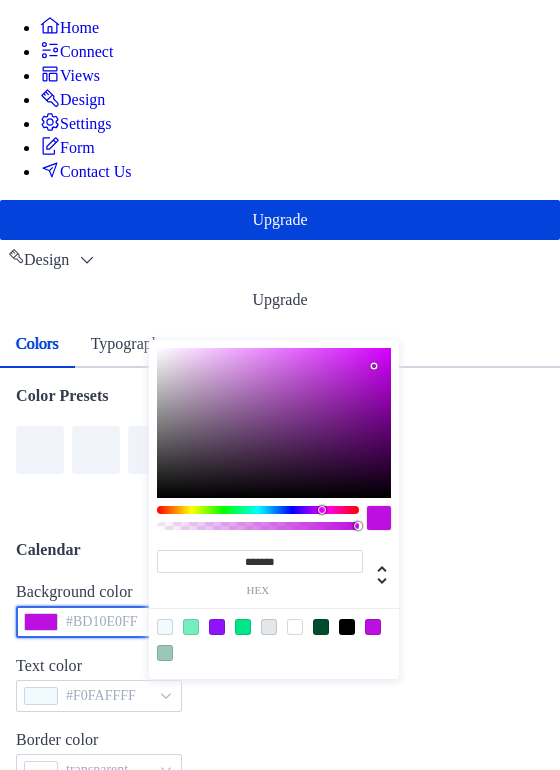 click on "#BD10E0FF" at bounding box center [99, 622] 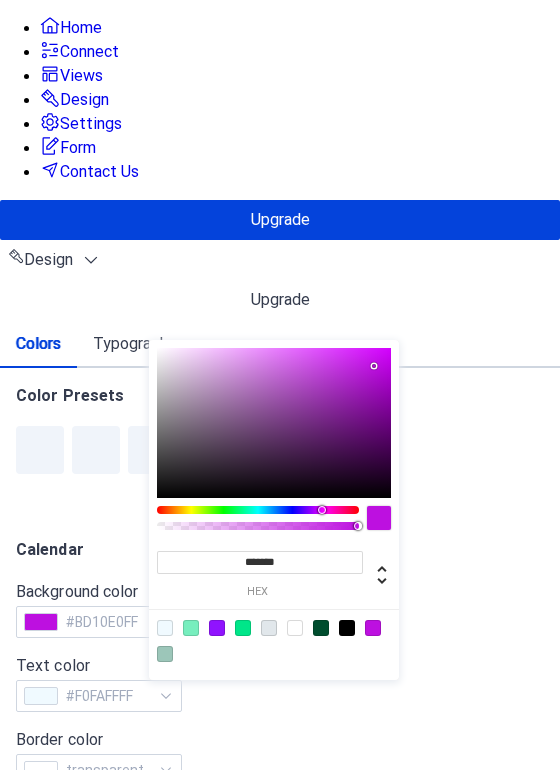 type on "***" 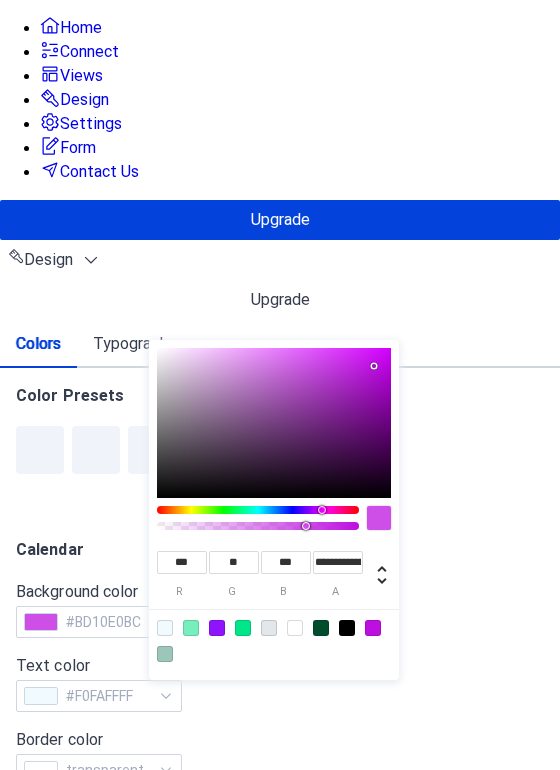 click at bounding box center (258, 526) 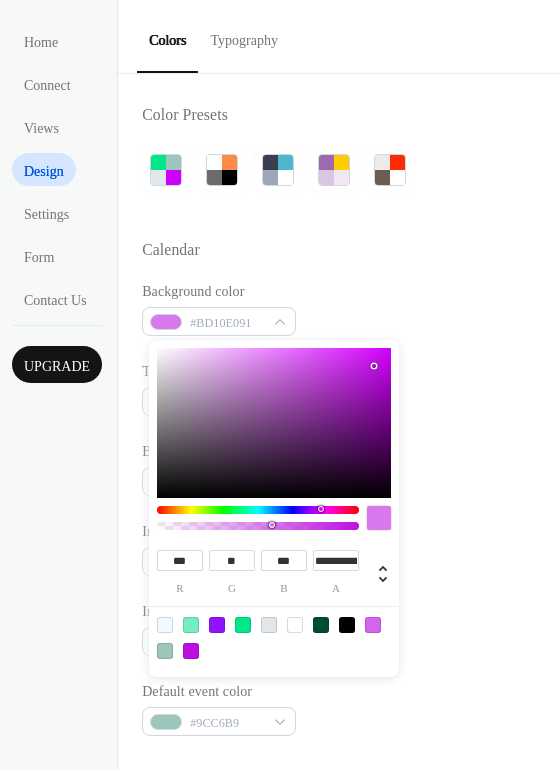 type on "**********" 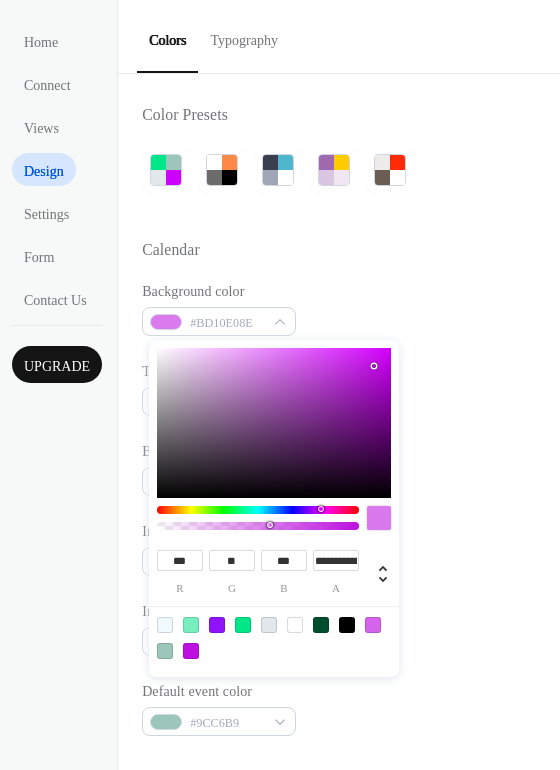 drag, startPoint x: 303, startPoint y: 524, endPoint x: 269, endPoint y: 524, distance: 34 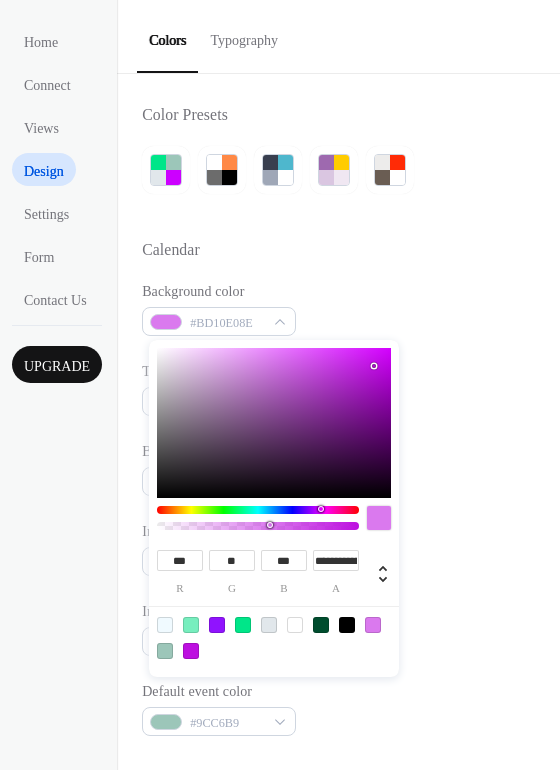 click on "Text color #F0FAFFFF" at bounding box center [338, 388] 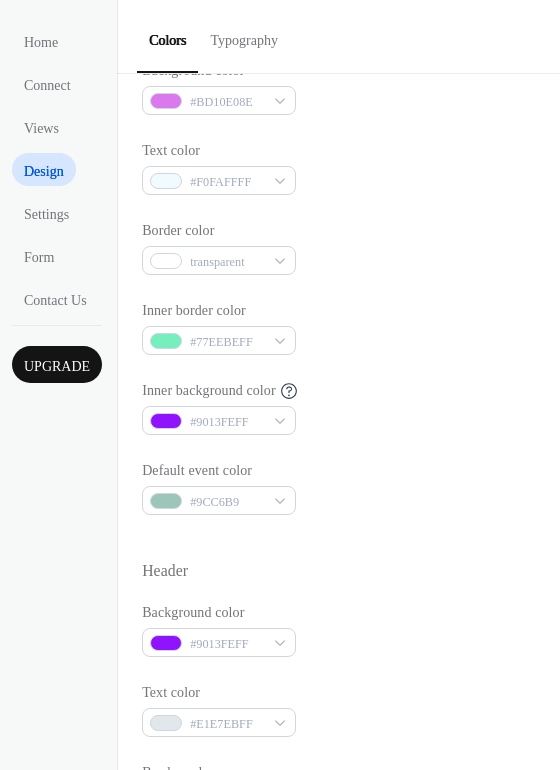 scroll, scrollTop: 236, scrollLeft: 0, axis: vertical 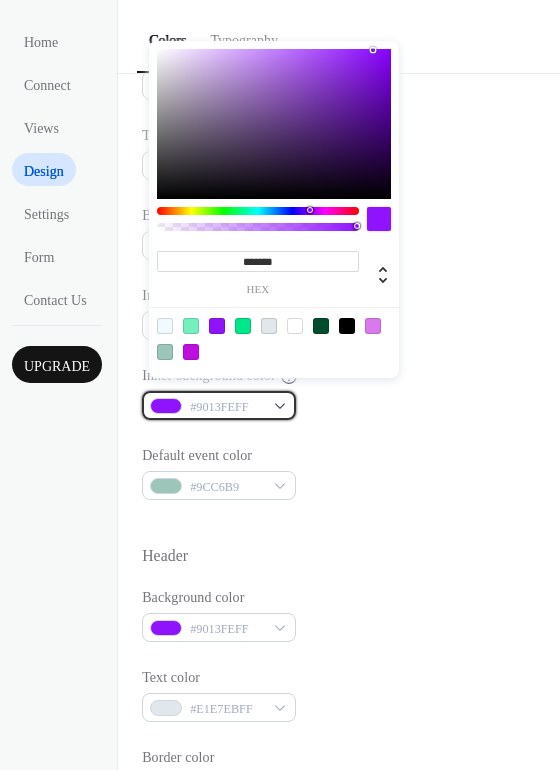 click on "#9013FEFF" at bounding box center (219, 405) 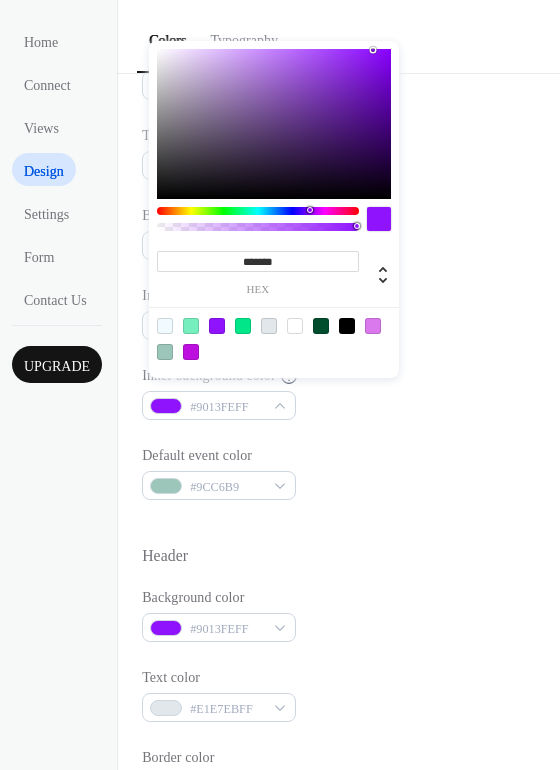 type on "***" 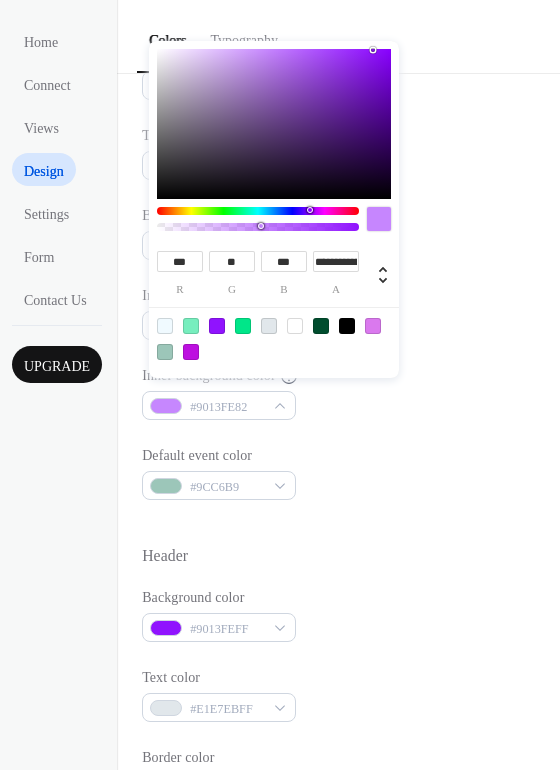 type on "**********" 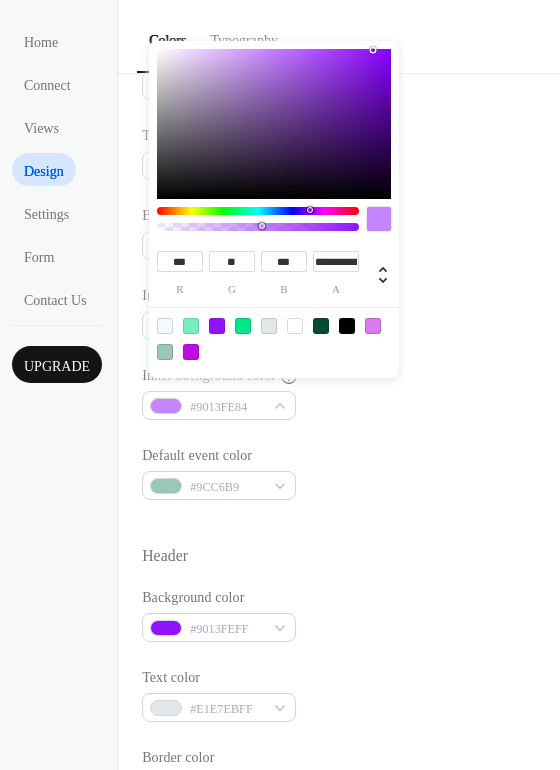 drag, startPoint x: 354, startPoint y: 225, endPoint x: 261, endPoint y: 227, distance: 93.0215 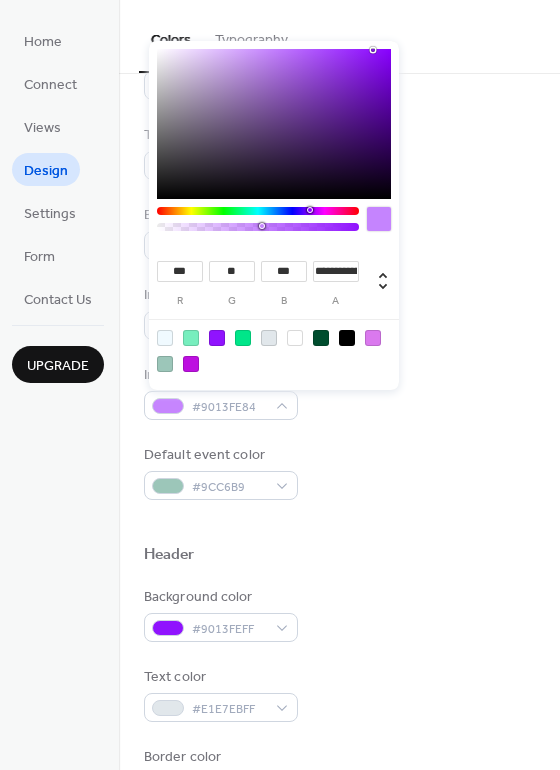 click at bounding box center (262, 226) 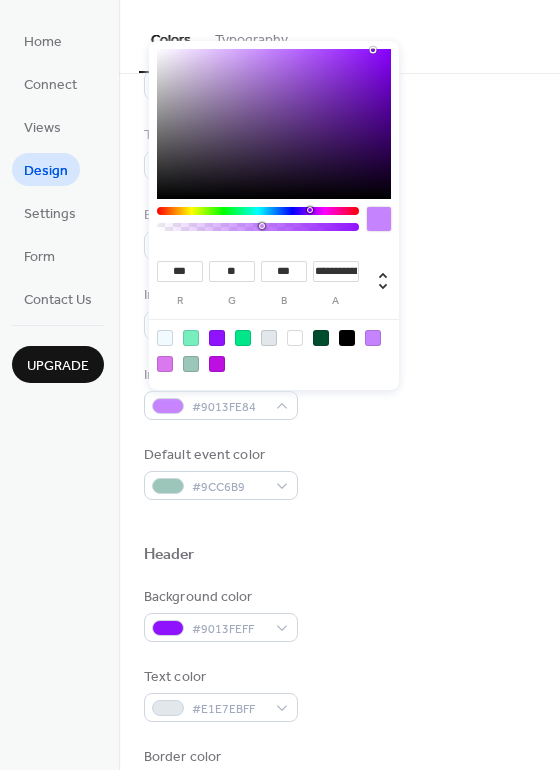 click on "Background color #BD10E08E Text color #F0FAFFFF Border color transparent Inner border color #77EEBEFF Inner background color #9013FE84 Default event color #9CC6B9" at bounding box center (339, 272) 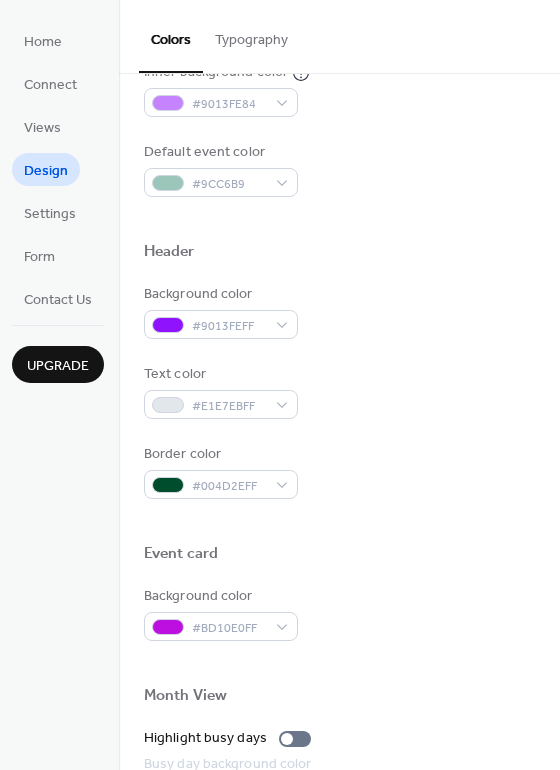 scroll, scrollTop: 542, scrollLeft: 0, axis: vertical 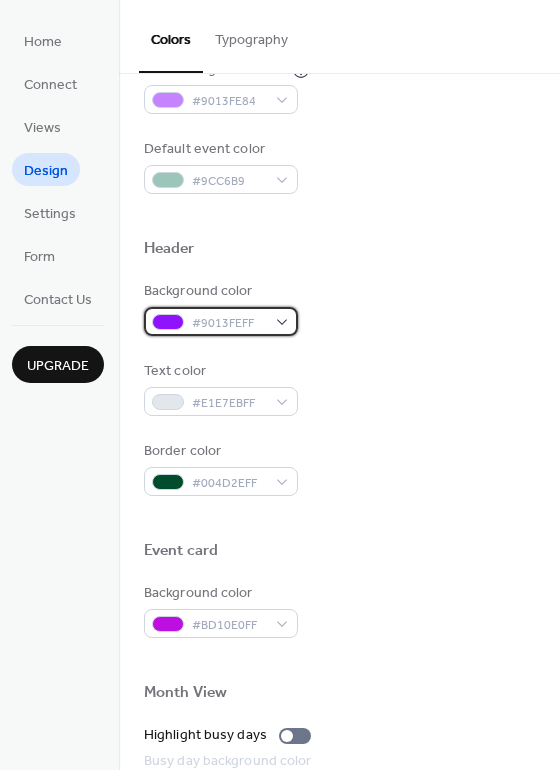 click on "#9013FEFF" at bounding box center [221, 321] 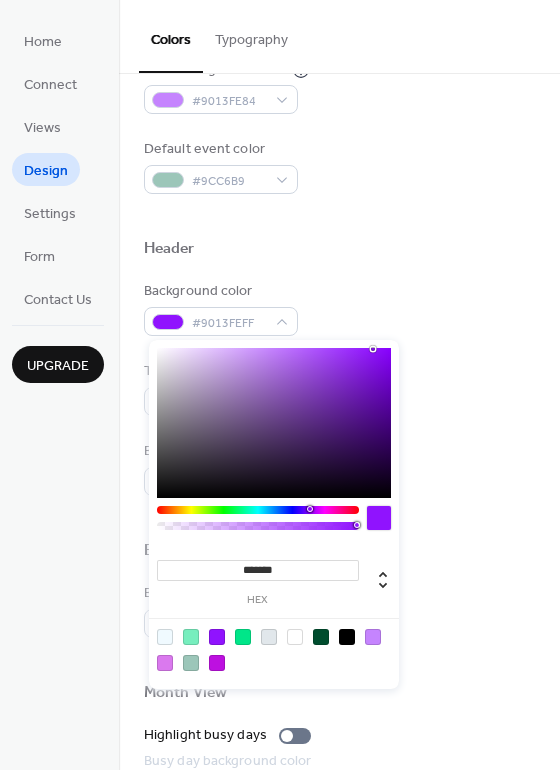 type on "***" 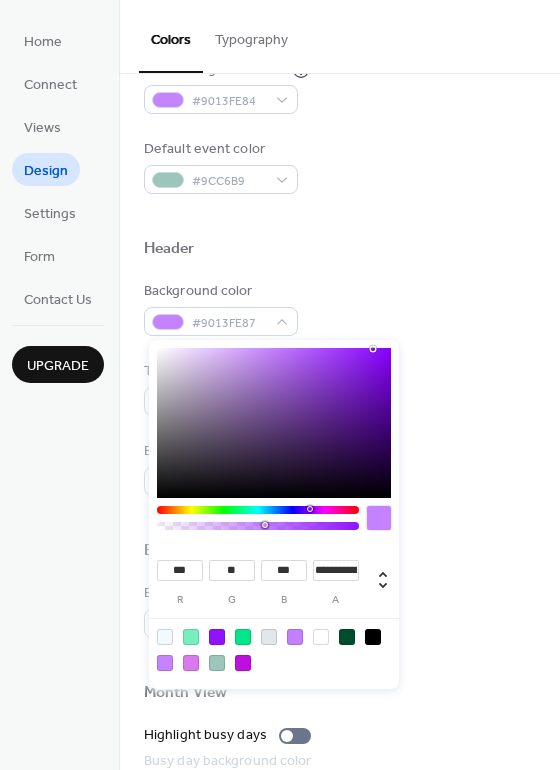type on "**********" 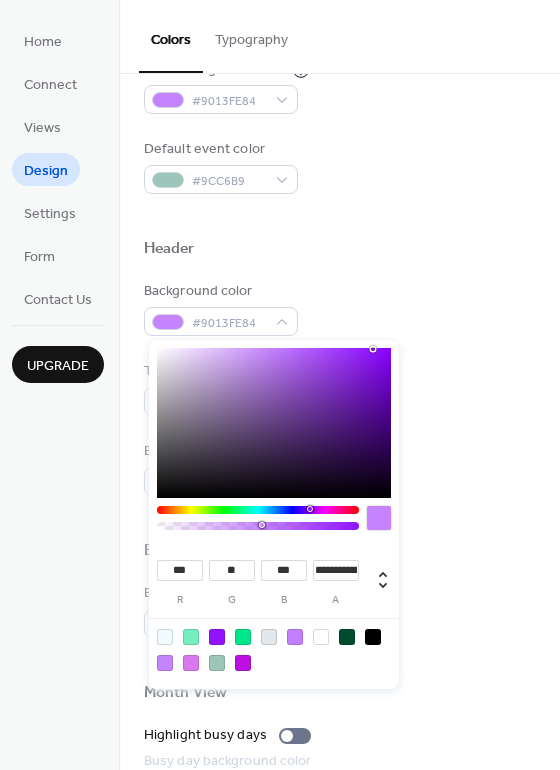 drag, startPoint x: 355, startPoint y: 524, endPoint x: 261, endPoint y: 525, distance: 94.00532 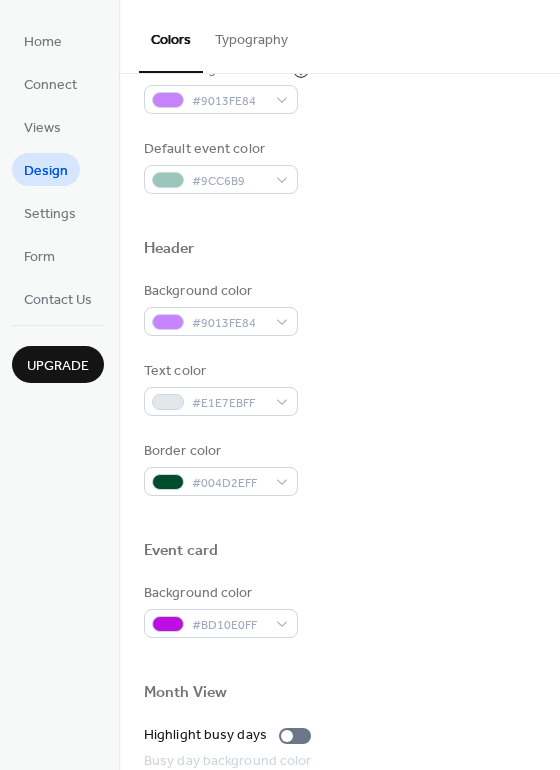 click on "Background color #9013FE84 Text color #E1E7EBFF Border color #004D2EFF" at bounding box center (339, 388) 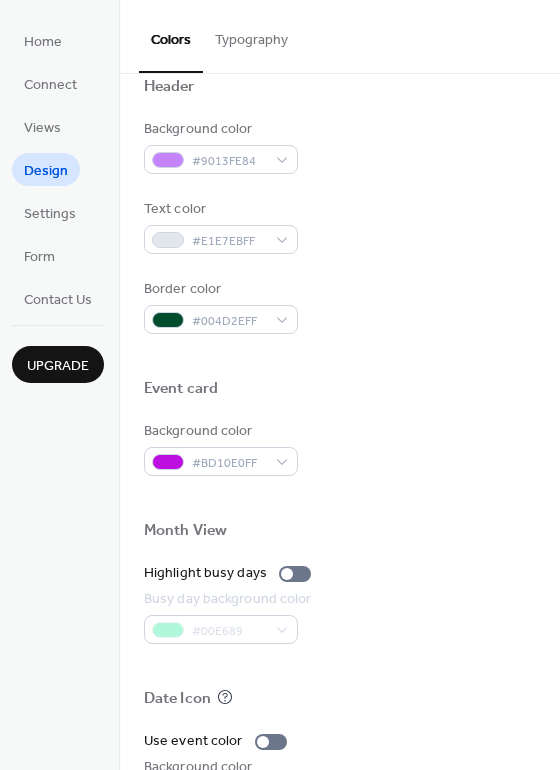 scroll, scrollTop: 719, scrollLeft: 0, axis: vertical 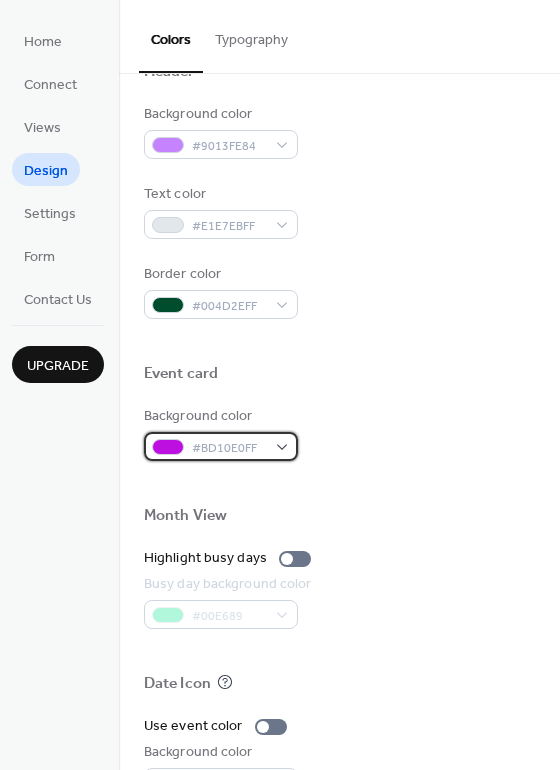 click on "#BD10E0FF" at bounding box center (221, 446) 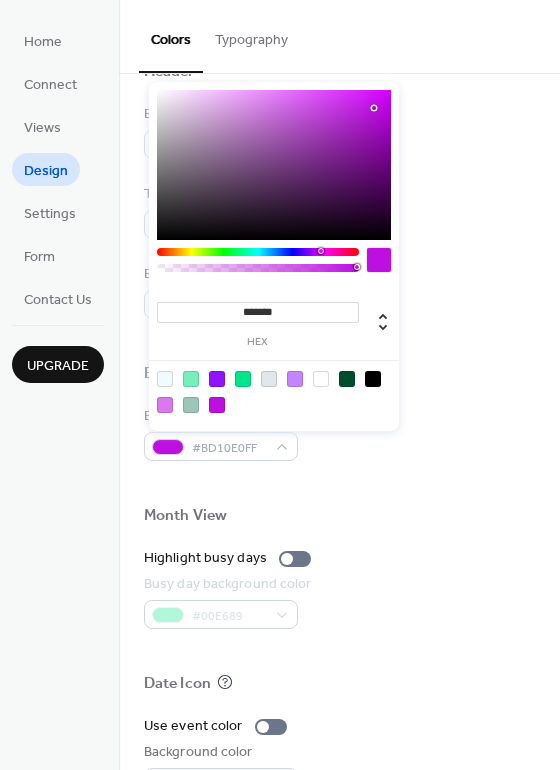 type on "***" 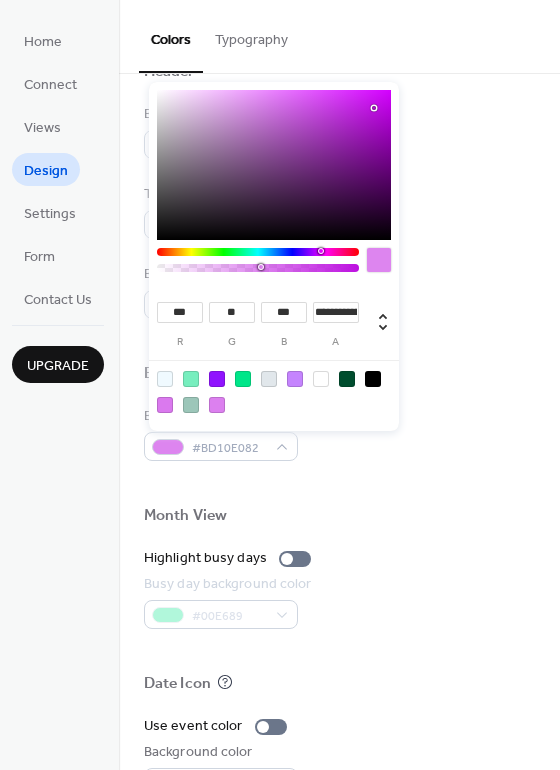 type on "**********" 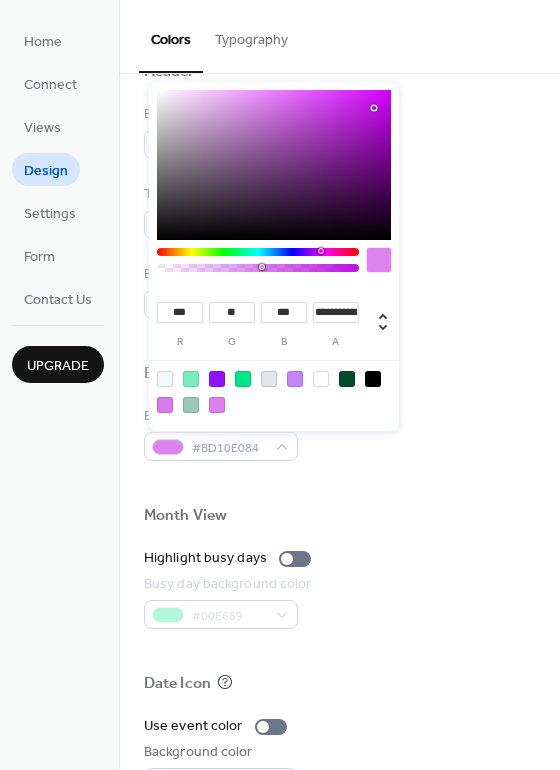 drag, startPoint x: 356, startPoint y: 267, endPoint x: 261, endPoint y: 268, distance: 95.005264 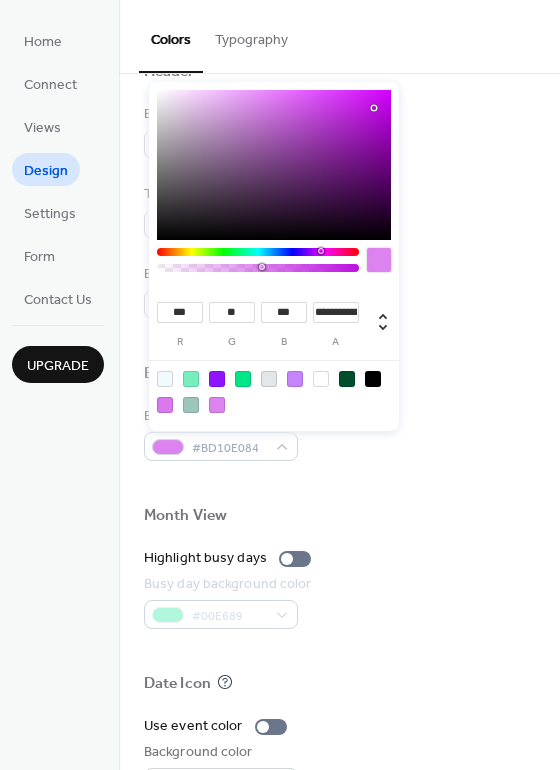 click on "Border color #004D2EFF" at bounding box center (339, 291) 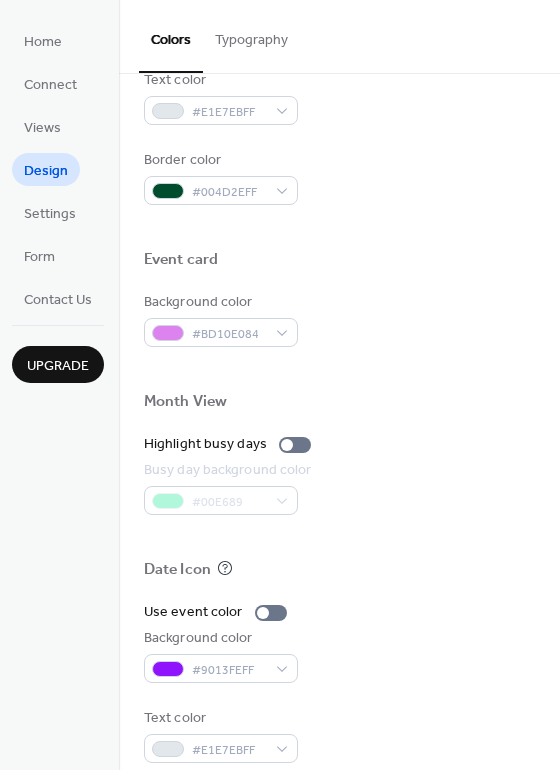scroll, scrollTop: 856, scrollLeft: 0, axis: vertical 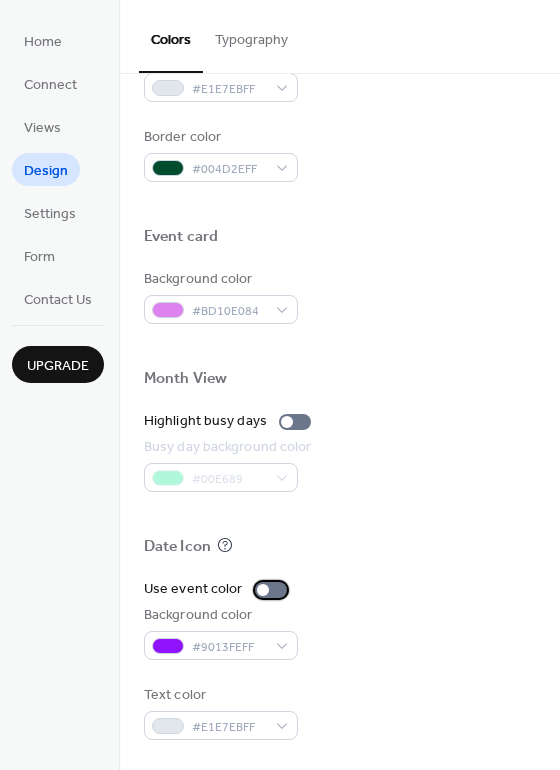 click at bounding box center [263, 590] 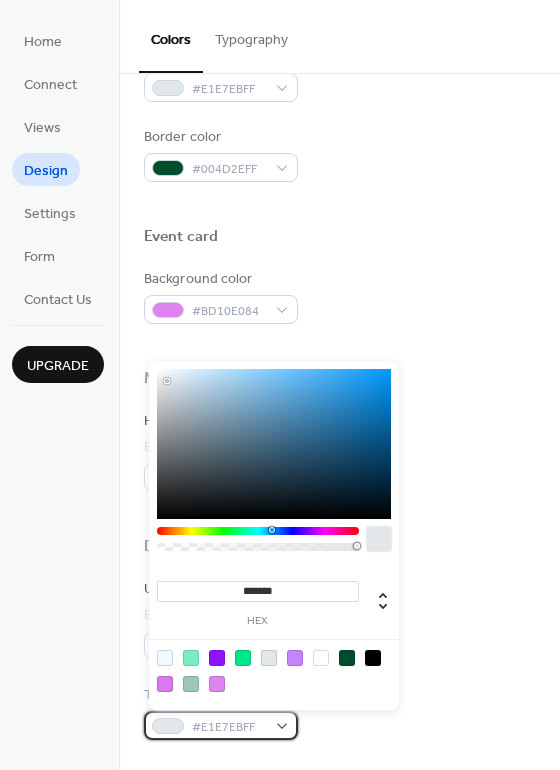 click on "#E1E7EBFF" at bounding box center (221, 725) 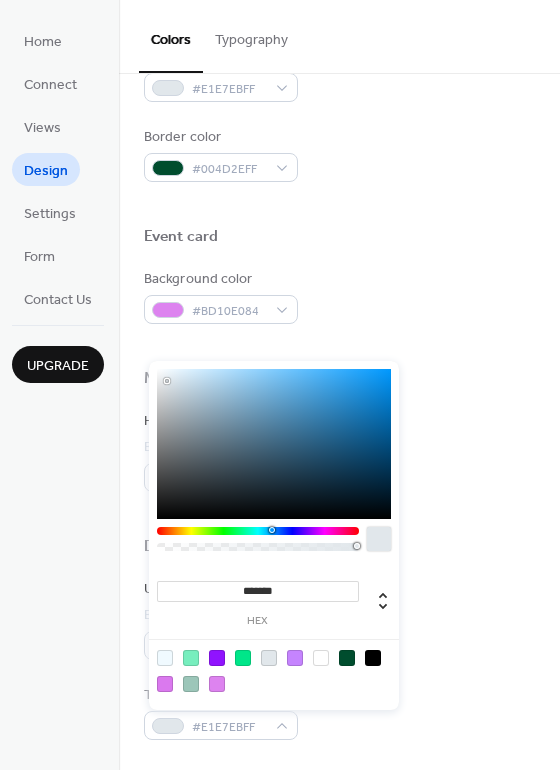 click at bounding box center [321, 658] 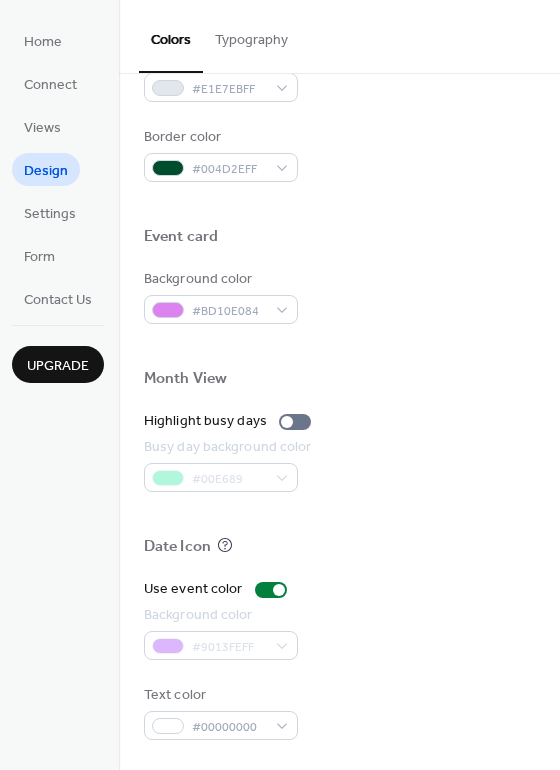 click on "Background color #9013FEFF" at bounding box center [339, 632] 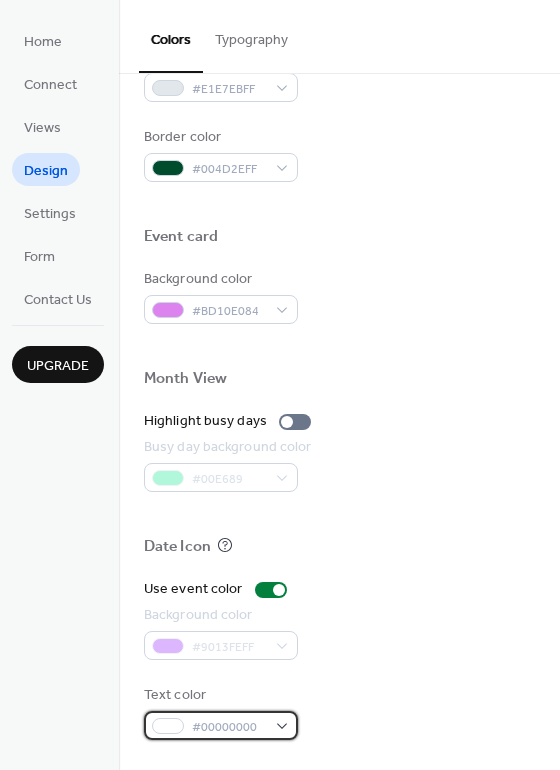 click on "#00000000" at bounding box center [221, 725] 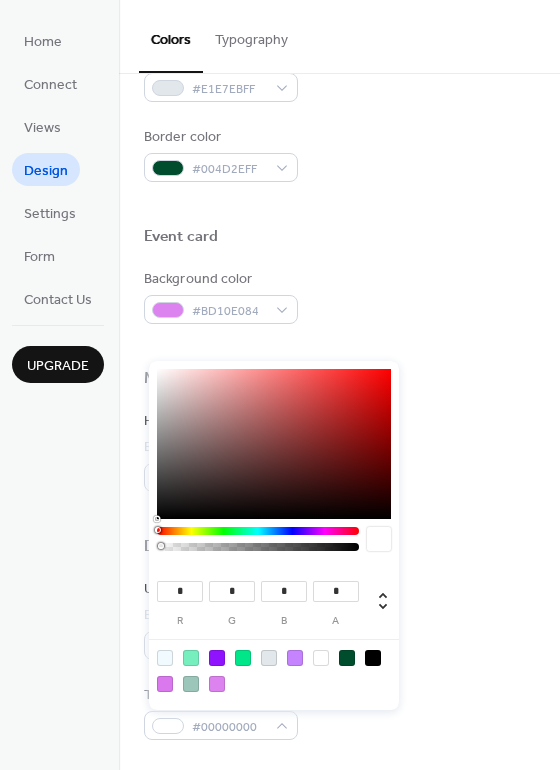click at bounding box center [295, 658] 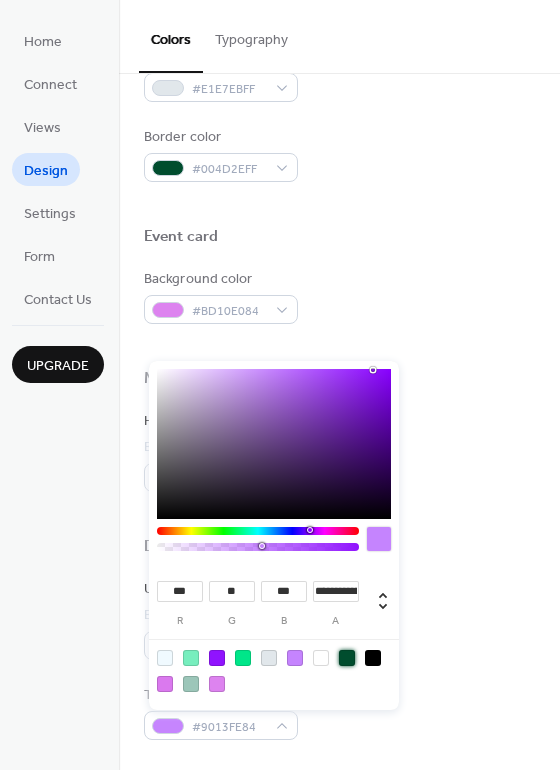 click at bounding box center (347, 658) 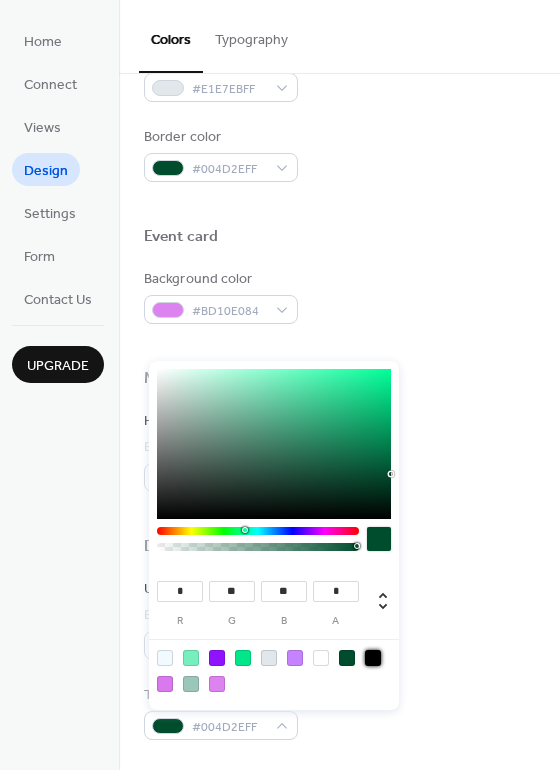 click at bounding box center (373, 658) 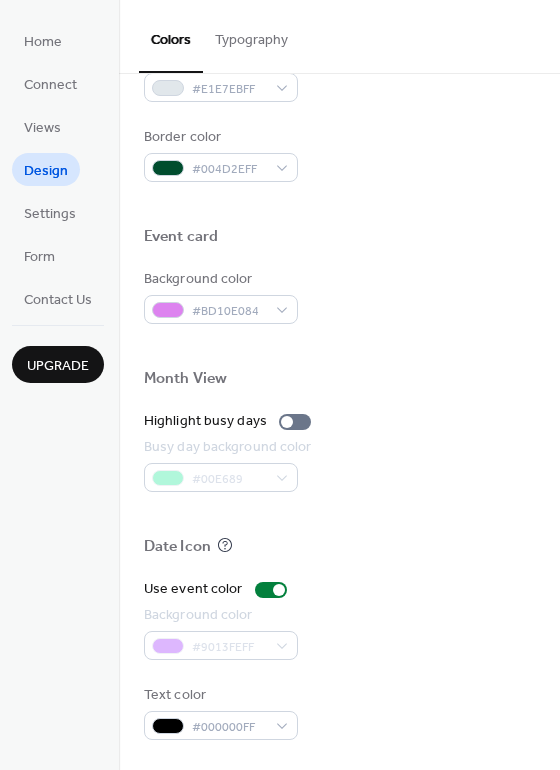 click on "Date Icon" at bounding box center [339, 550] 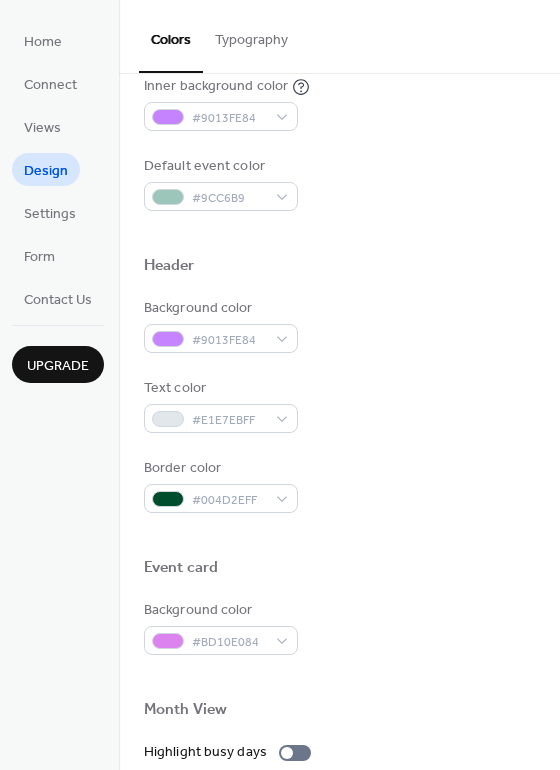 scroll, scrollTop: 468, scrollLeft: 0, axis: vertical 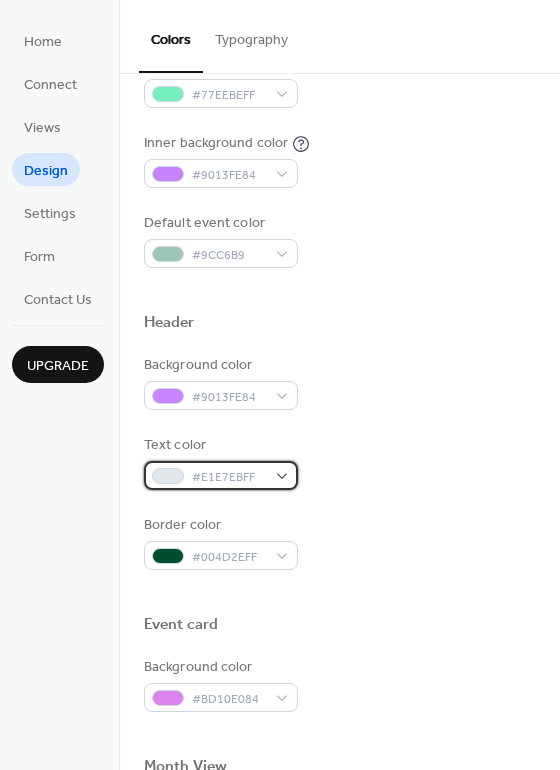 click on "#E1E7EBFF" at bounding box center (221, 475) 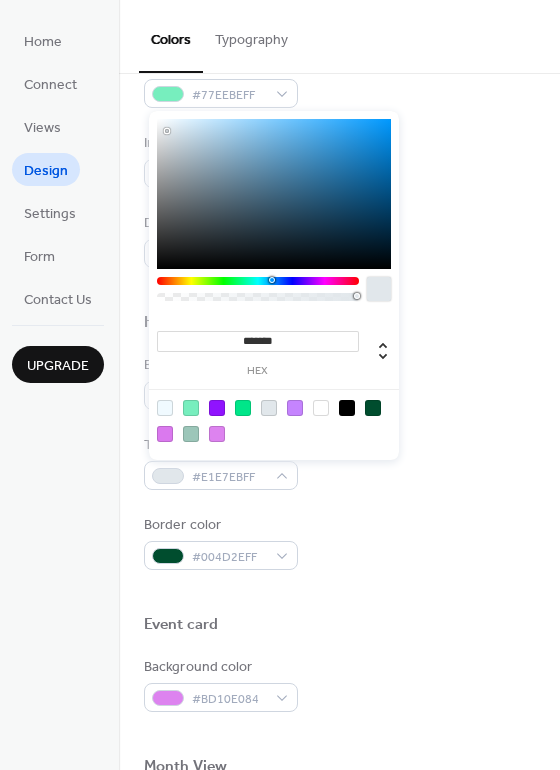 click at bounding box center (321, 408) 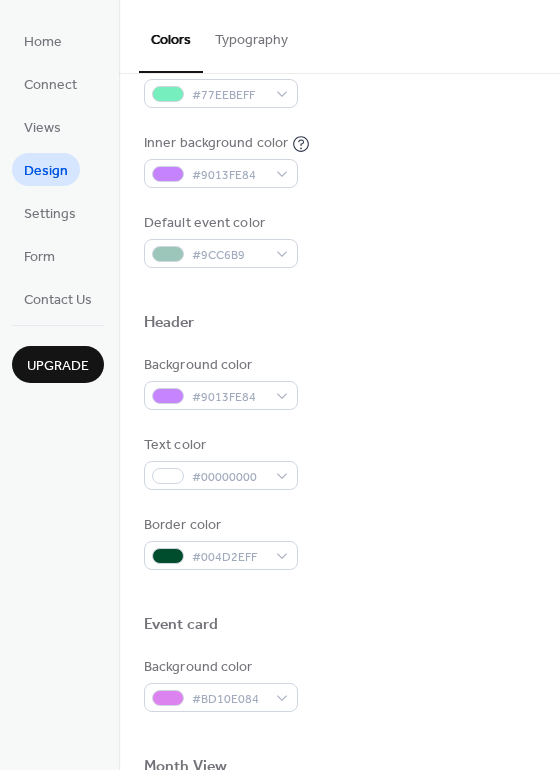 click on "Background color #9013FE84" at bounding box center (339, 382) 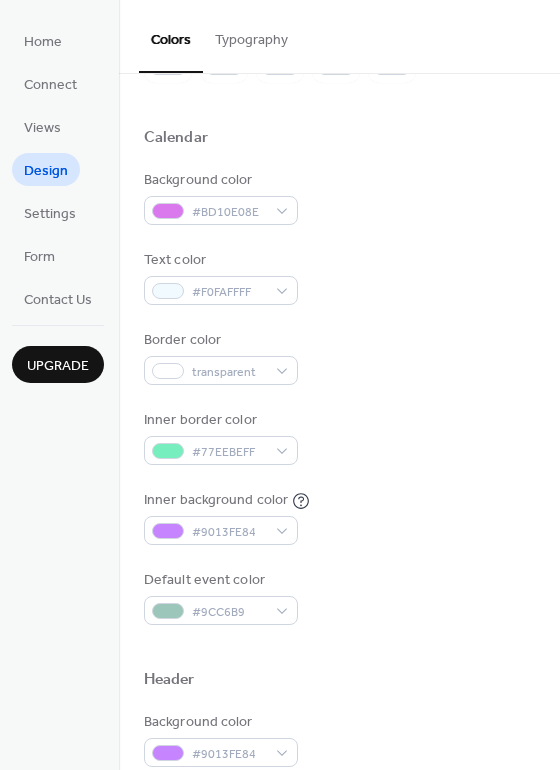 scroll, scrollTop: 103, scrollLeft: 0, axis: vertical 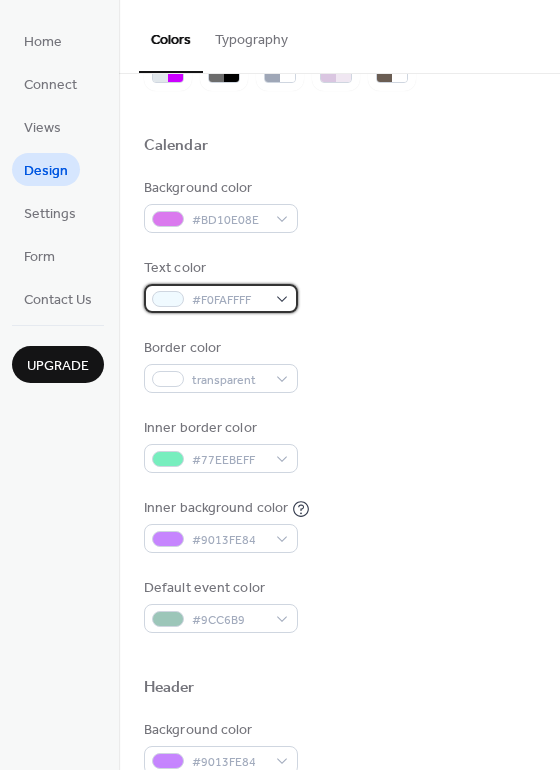 click on "#F0FAFFFF" at bounding box center [221, 298] 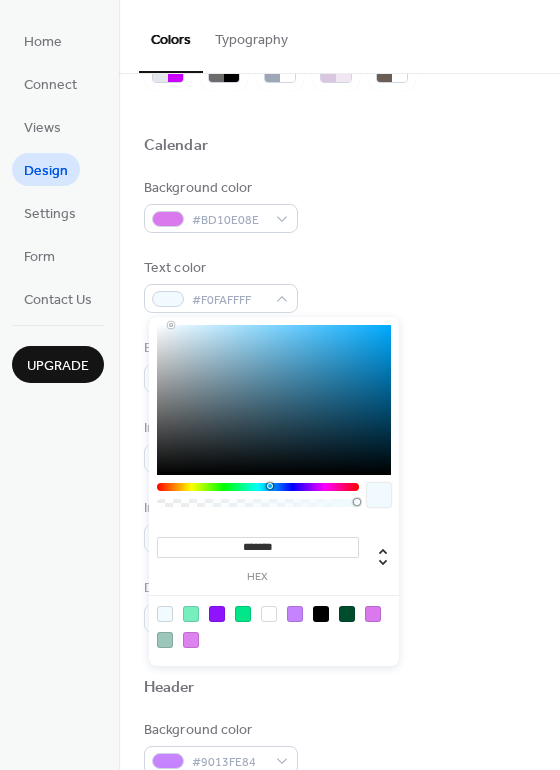 click at bounding box center [269, 614] 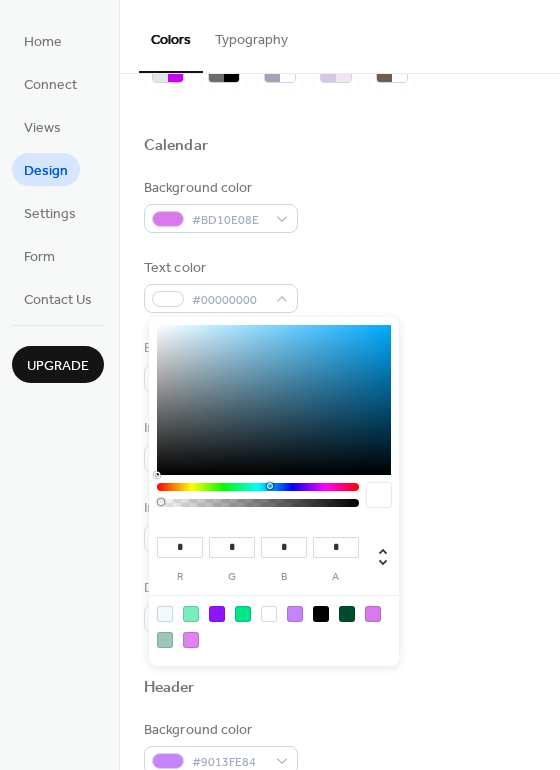 click at bounding box center [165, 614] 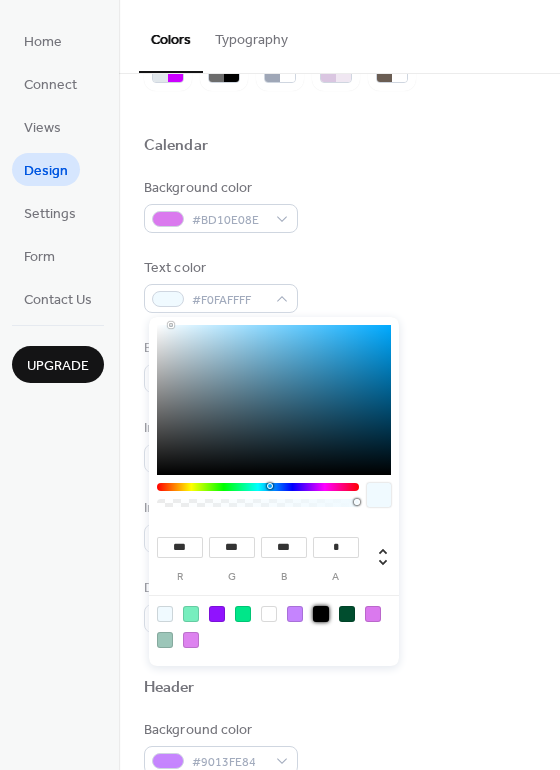 click at bounding box center (321, 614) 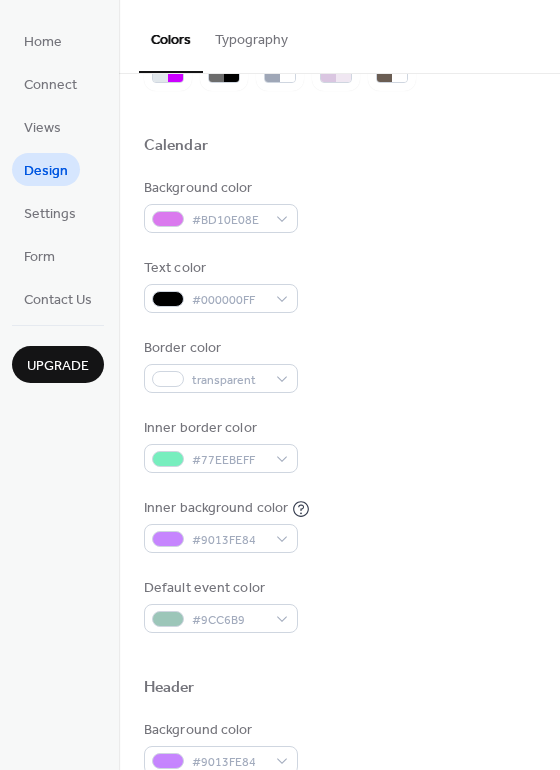 click on "Inner border color #77EEBEFF" at bounding box center [339, 445] 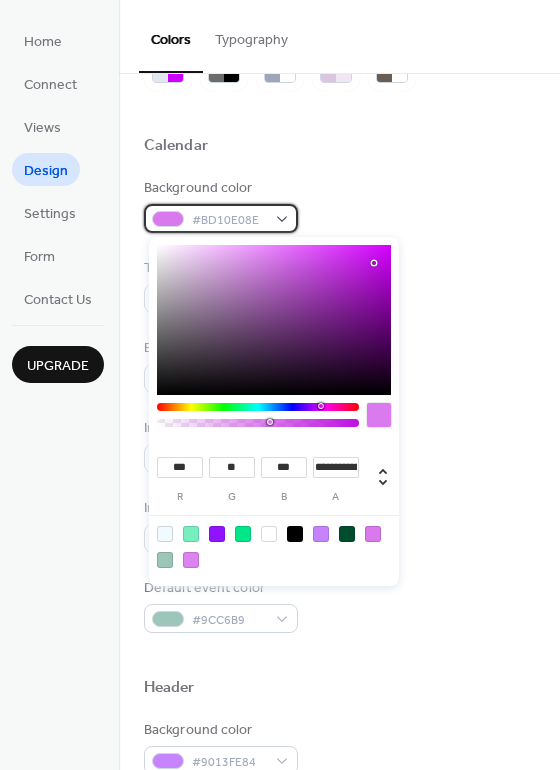 click on "#BD10E08E" at bounding box center [221, 218] 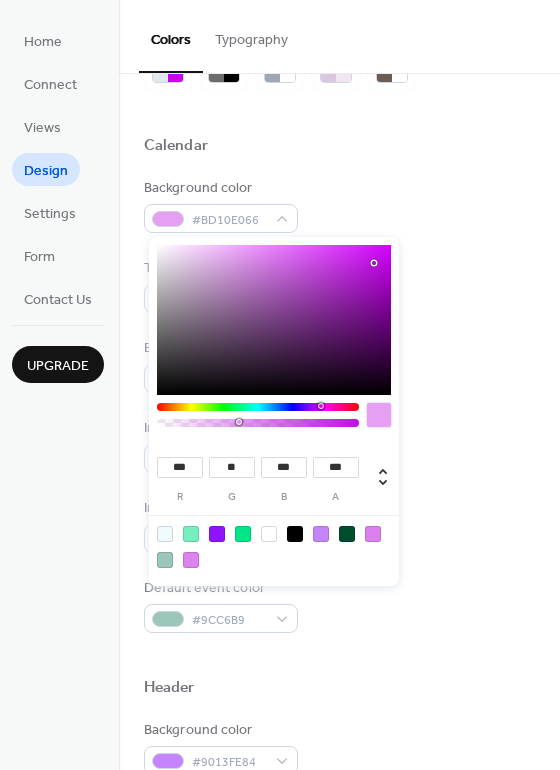 type on "**********" 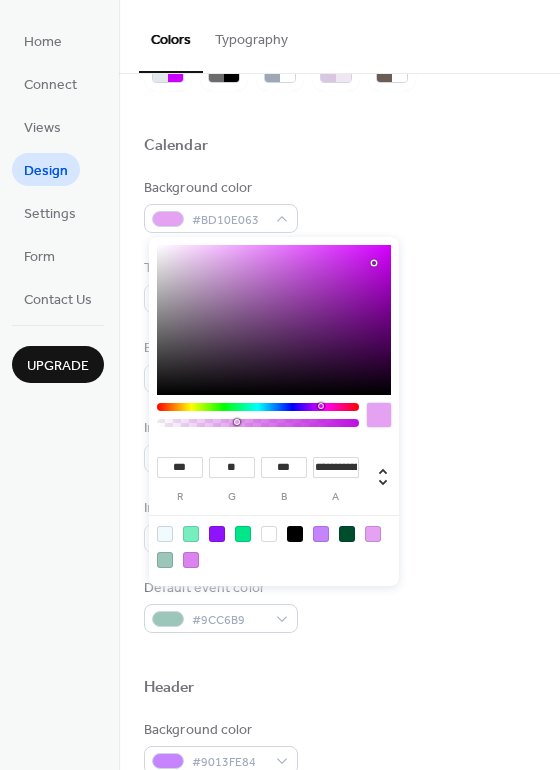 drag, startPoint x: 269, startPoint y: 421, endPoint x: 236, endPoint y: 424, distance: 33.13608 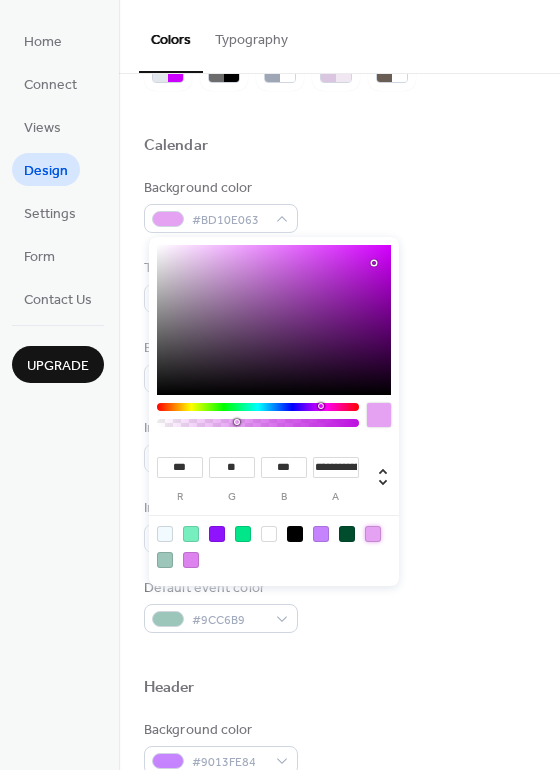 click at bounding box center (373, 534) 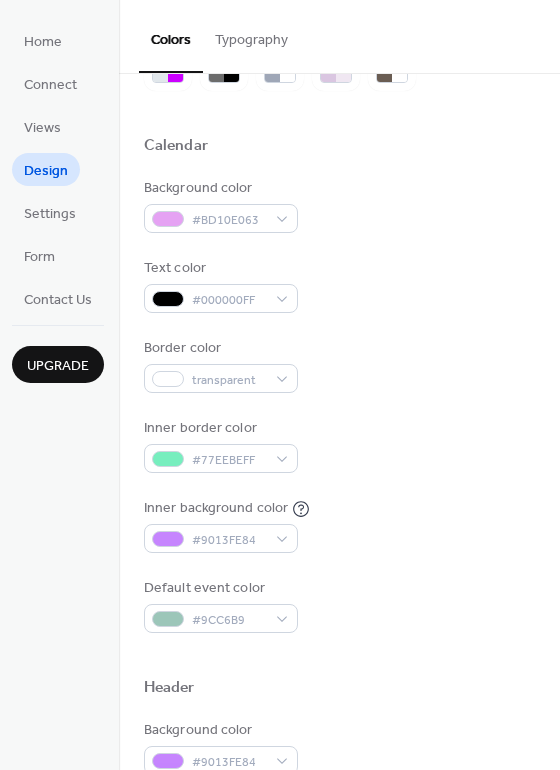 click on "Border color transparent" at bounding box center (339, 365) 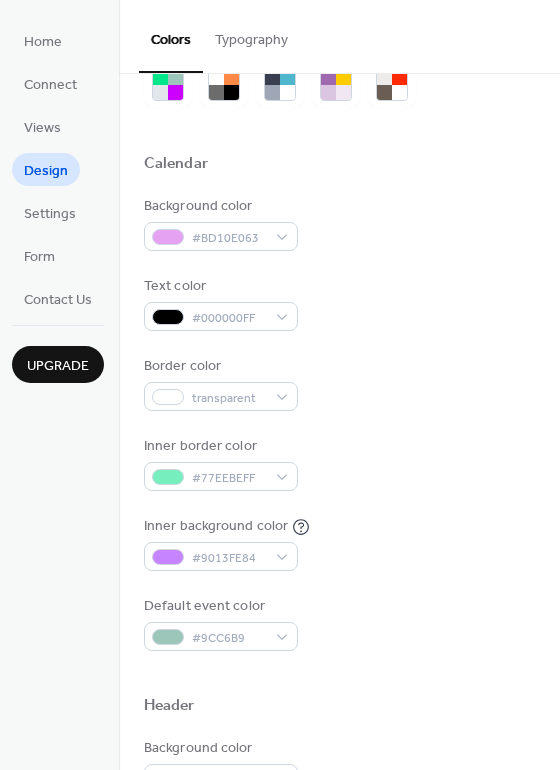 scroll, scrollTop: 84, scrollLeft: 0, axis: vertical 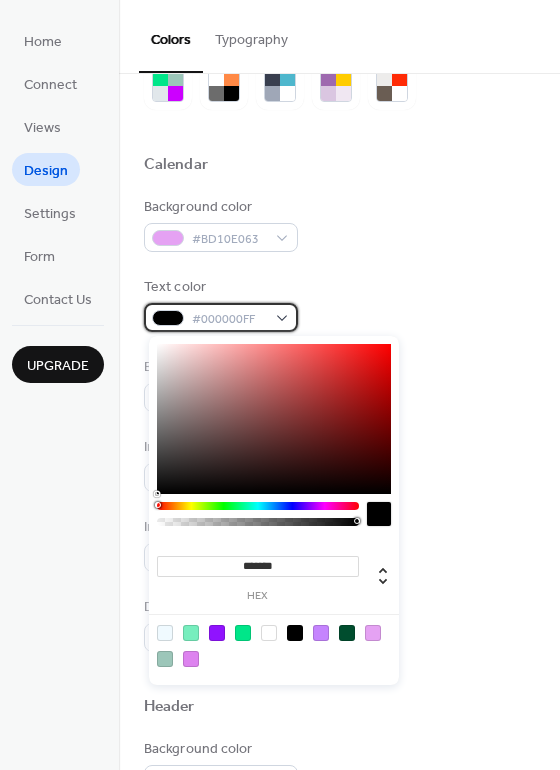 click on "#000000FF" at bounding box center (221, 317) 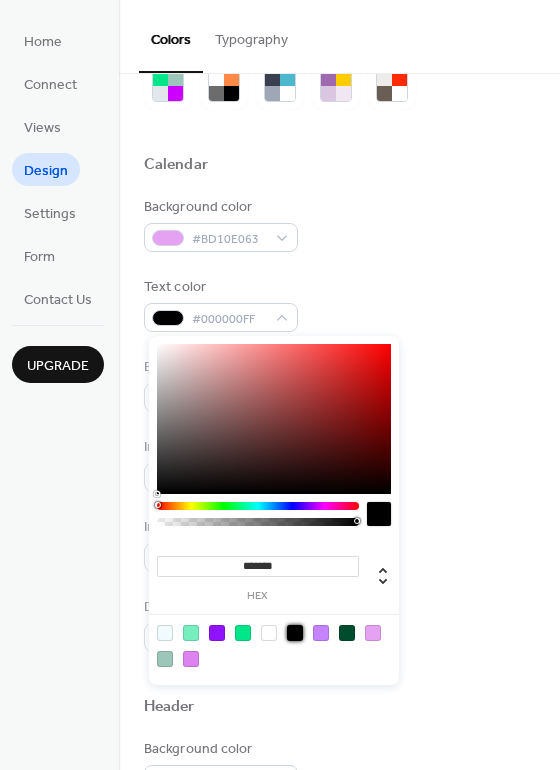 click at bounding box center [295, 633] 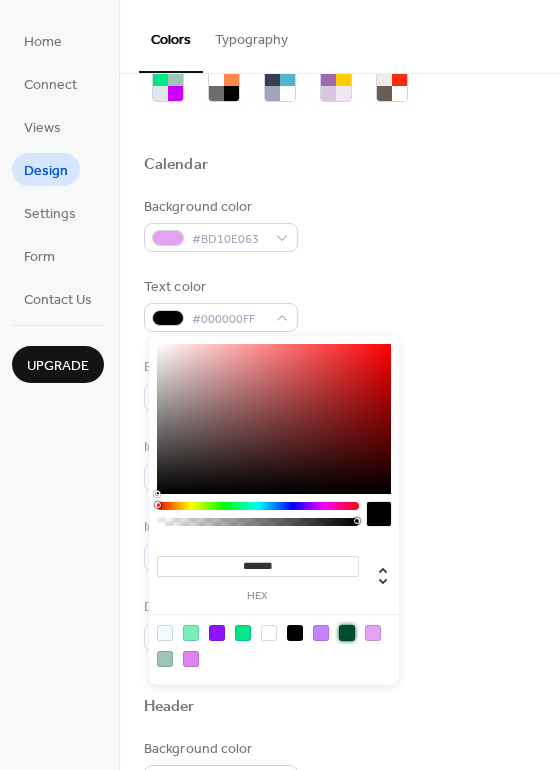 click at bounding box center (347, 633) 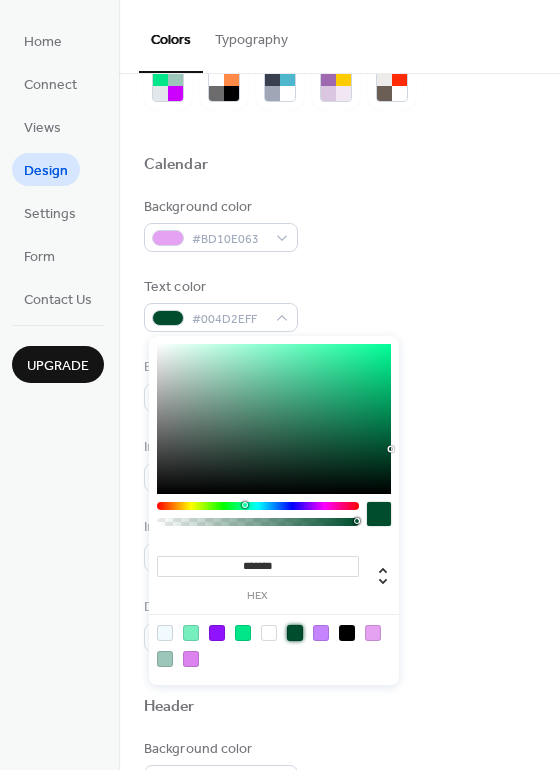 click at bounding box center (347, 633) 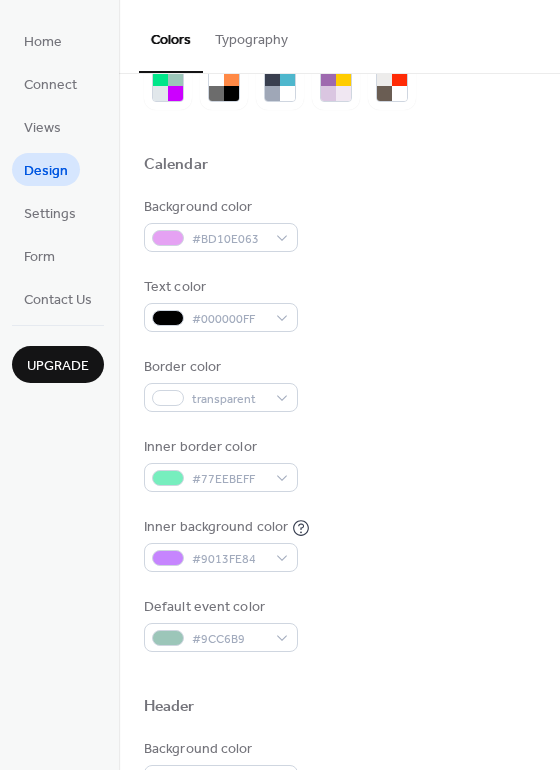 click on "Inner border color #77EEBEFF" at bounding box center [339, 464] 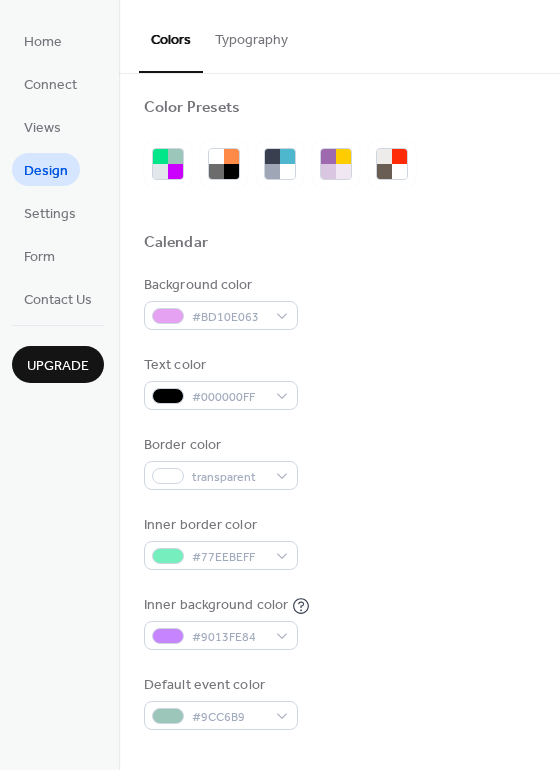 scroll, scrollTop: 0, scrollLeft: 0, axis: both 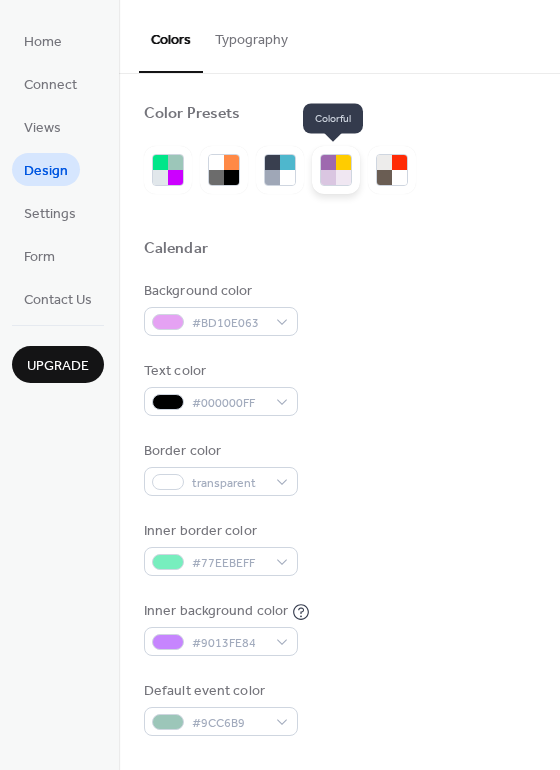 click at bounding box center (328, 177) 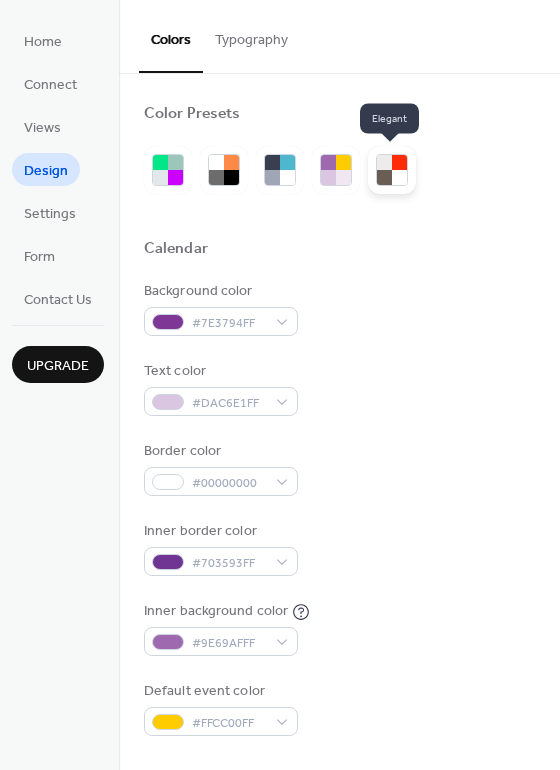 click at bounding box center [399, 177] 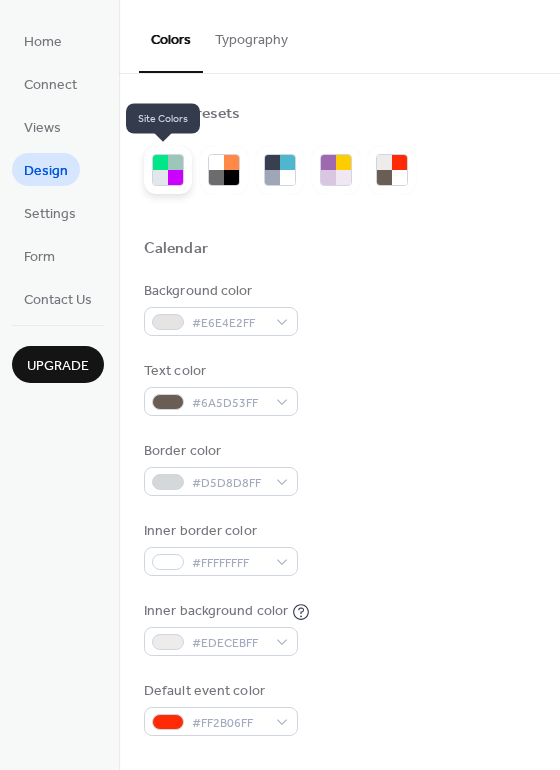 click at bounding box center [175, 177] 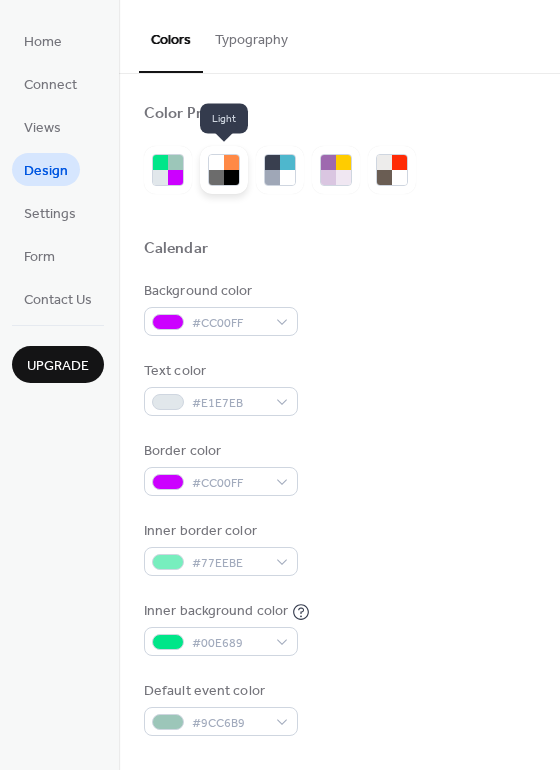 click at bounding box center (231, 162) 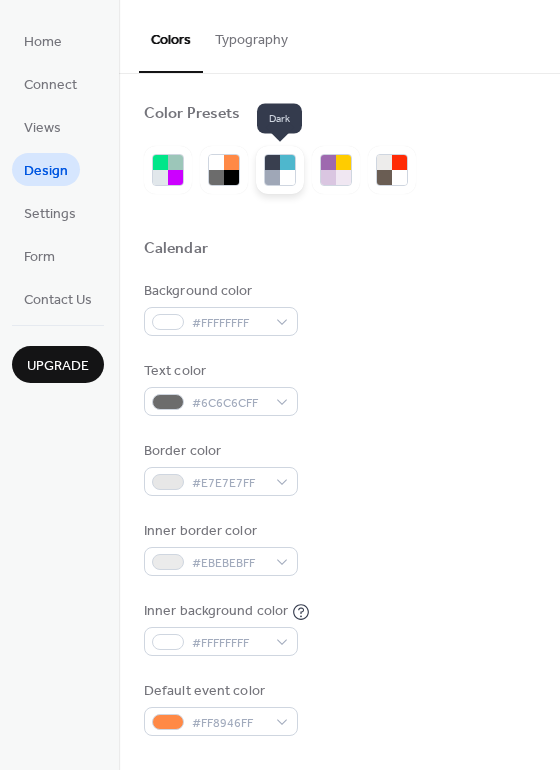 click at bounding box center [287, 177] 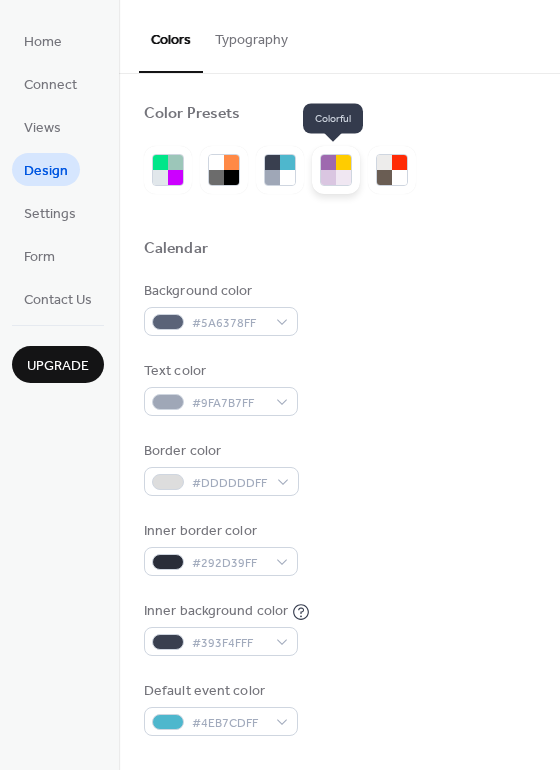 click at bounding box center [343, 177] 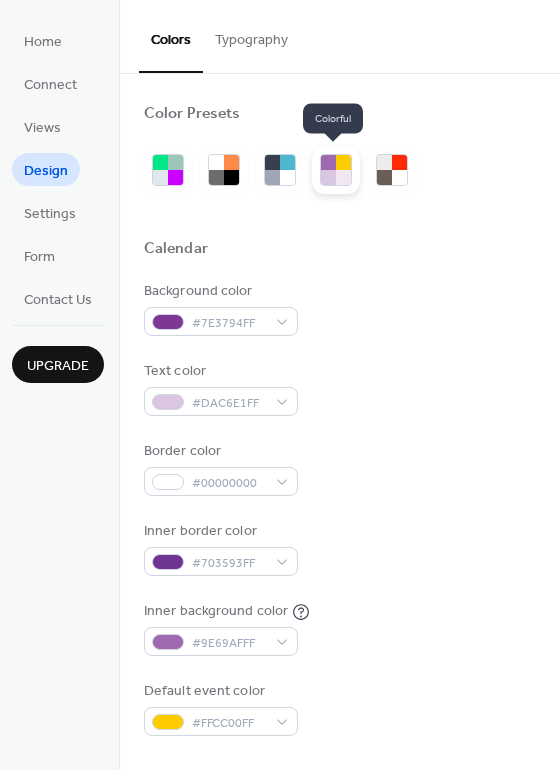 click at bounding box center [328, 177] 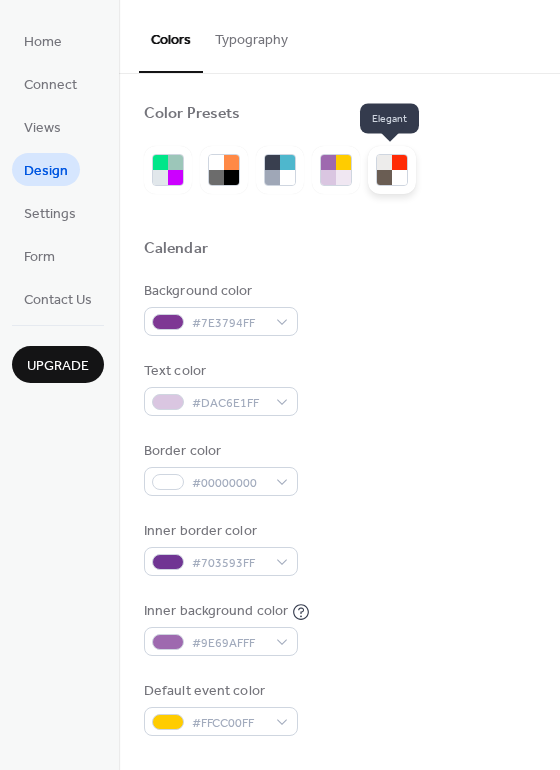 click at bounding box center (399, 177) 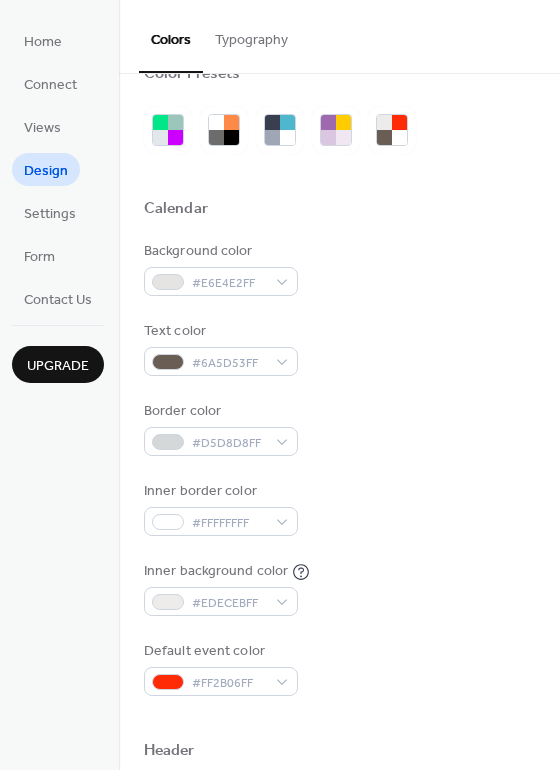scroll, scrollTop: 0, scrollLeft: 0, axis: both 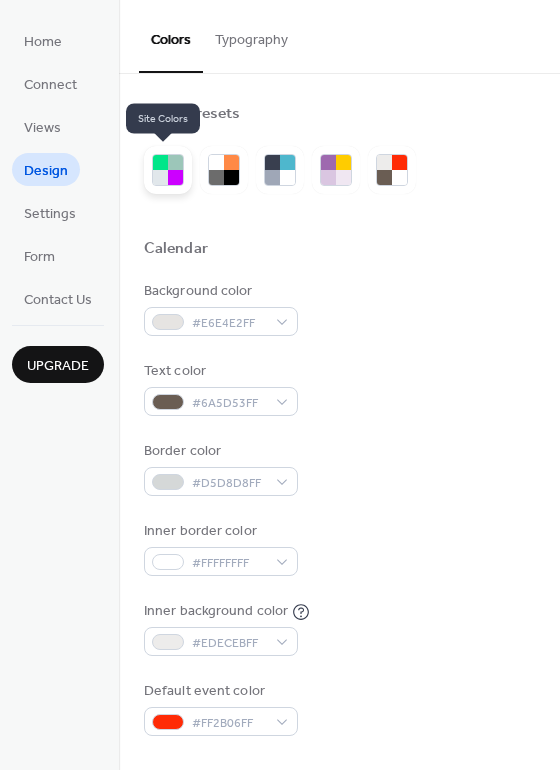 click at bounding box center (175, 162) 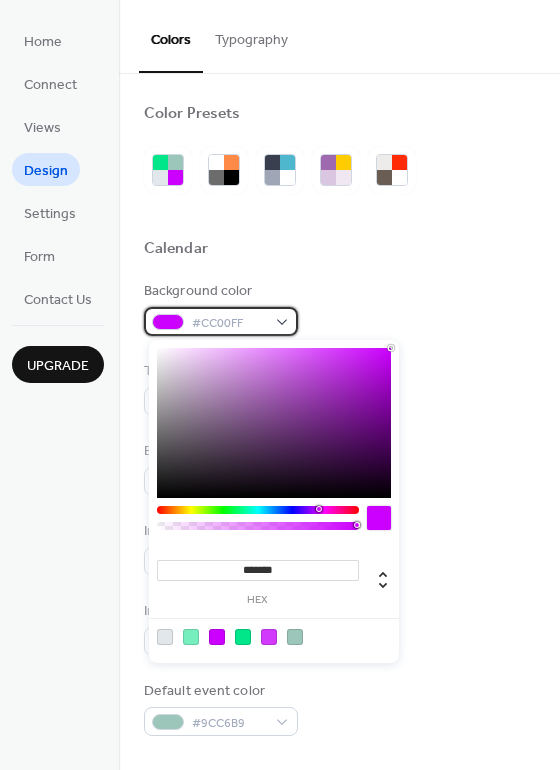 click on "#CC00FF" at bounding box center [221, 321] 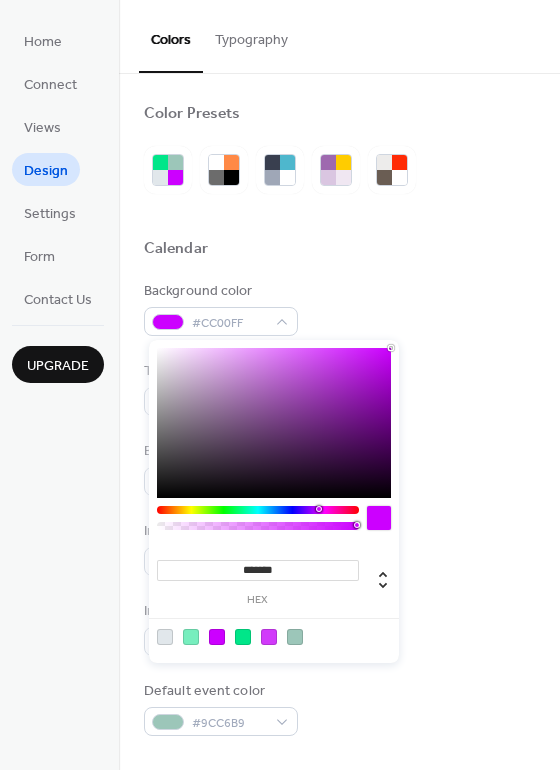 type on "***" 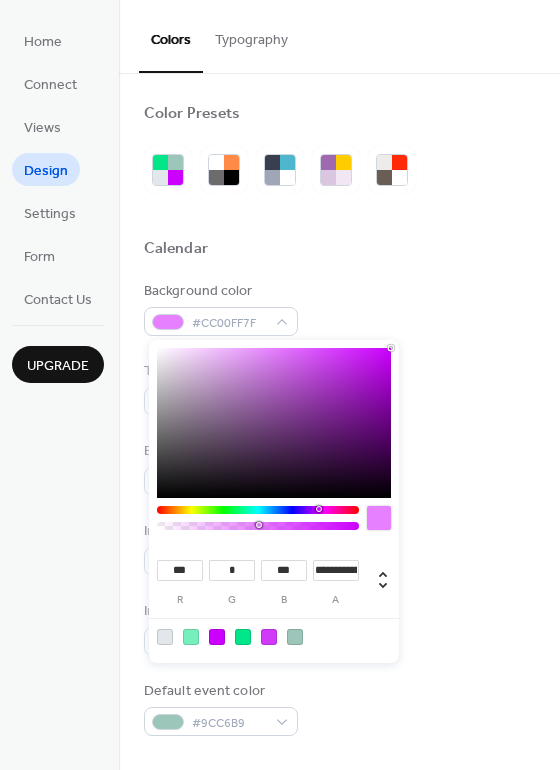 click at bounding box center [258, 526] 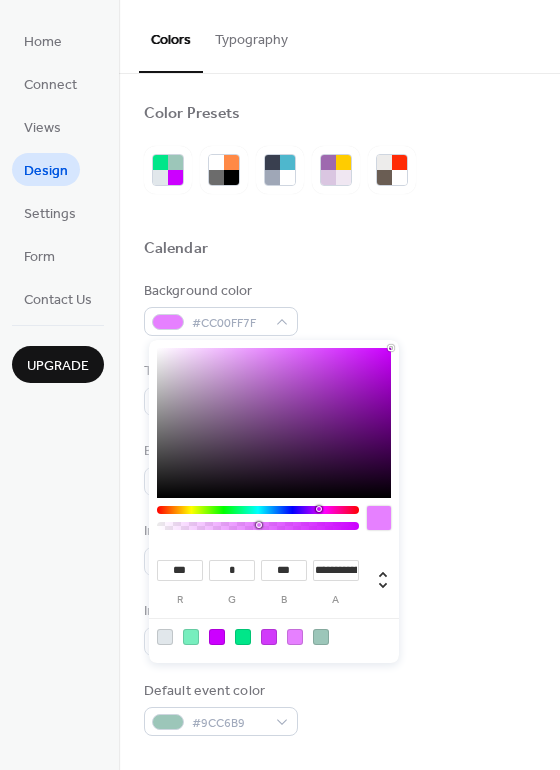 click on "Border color #CC00FF" at bounding box center [339, 468] 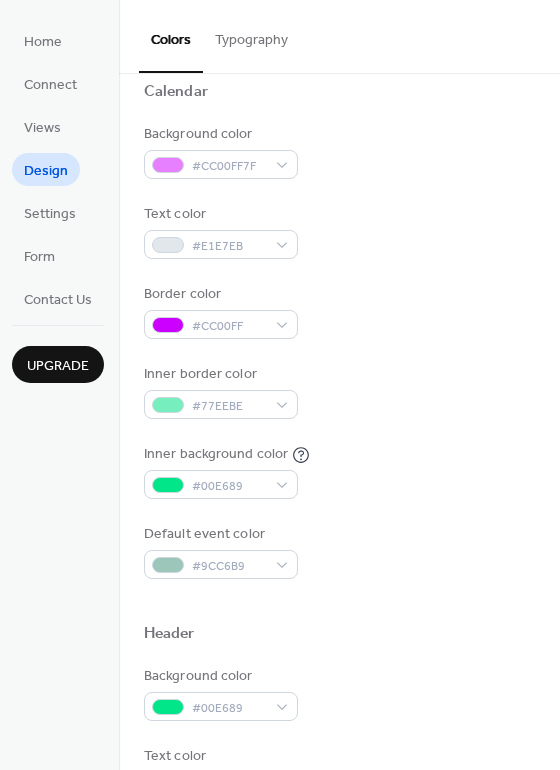 scroll, scrollTop: 162, scrollLeft: 0, axis: vertical 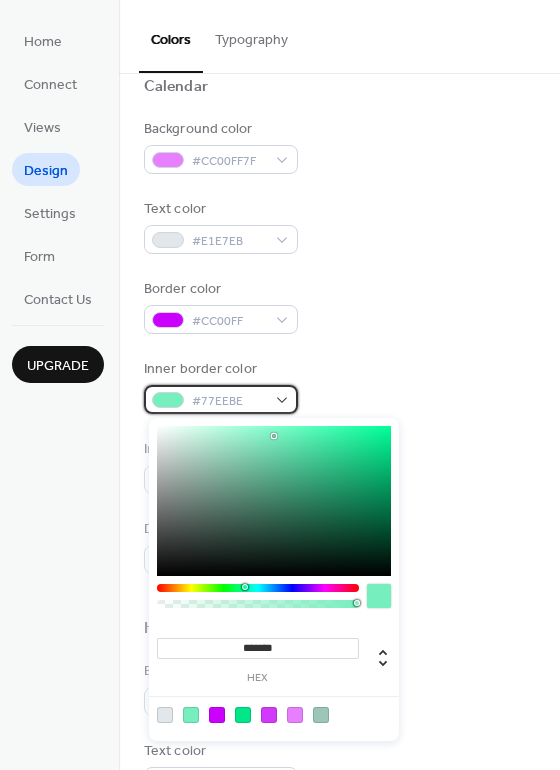 click on "#77EEBE" at bounding box center [221, 399] 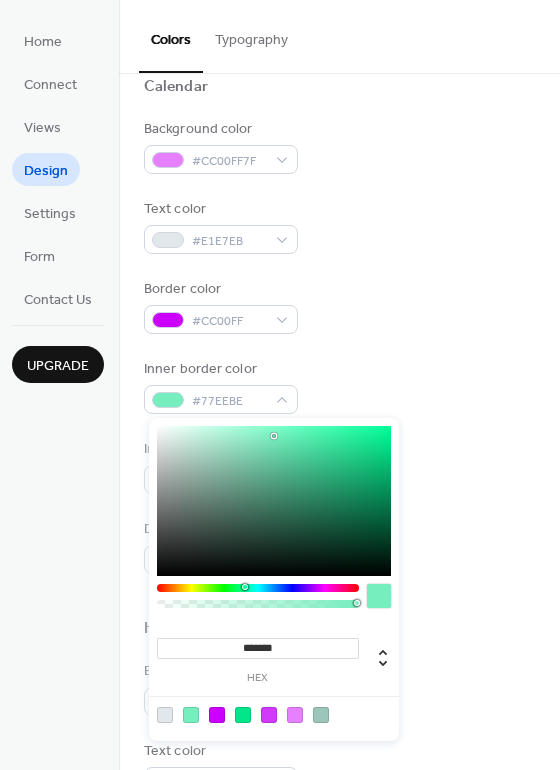 type on "*******" 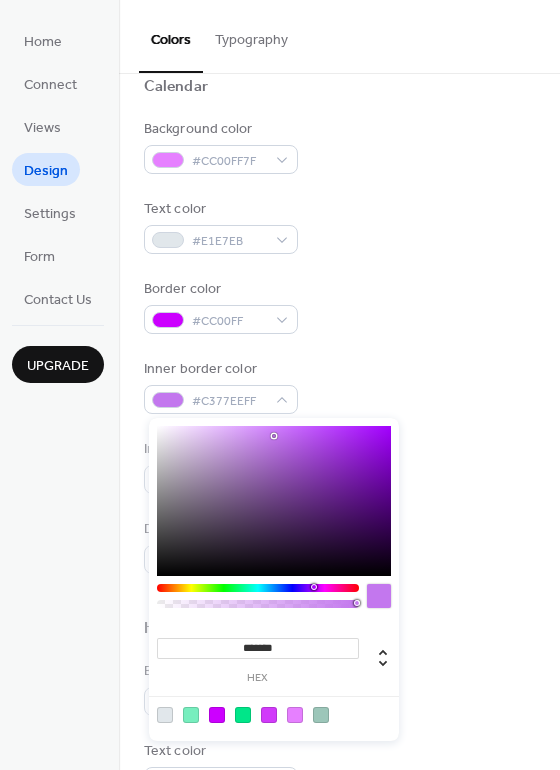click at bounding box center (258, 588) 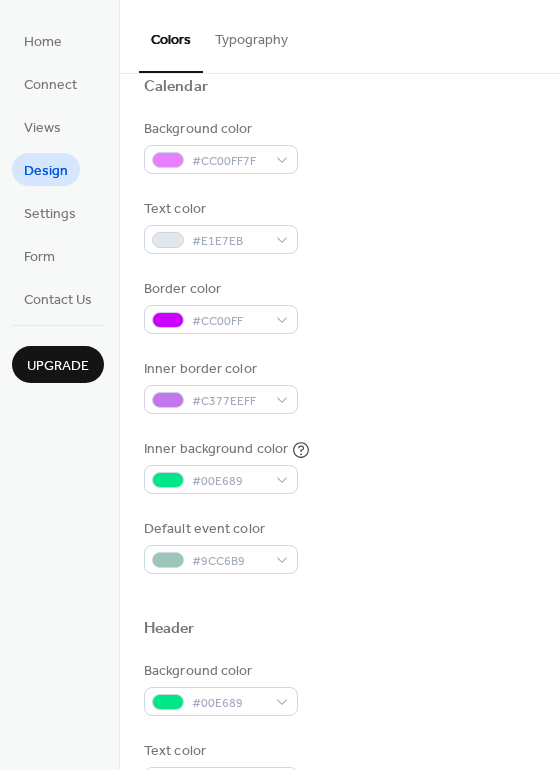 click on "Default event color #9CC6B9" at bounding box center (339, 546) 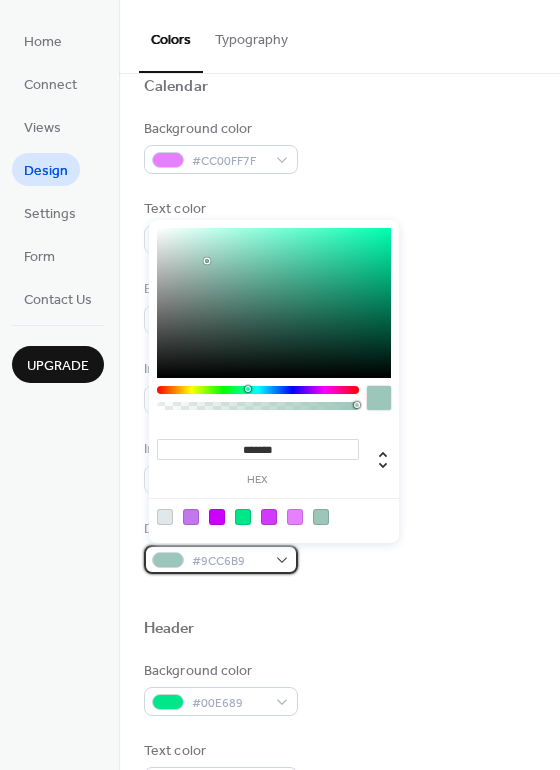 click on "#9CC6B9" at bounding box center (221, 559) 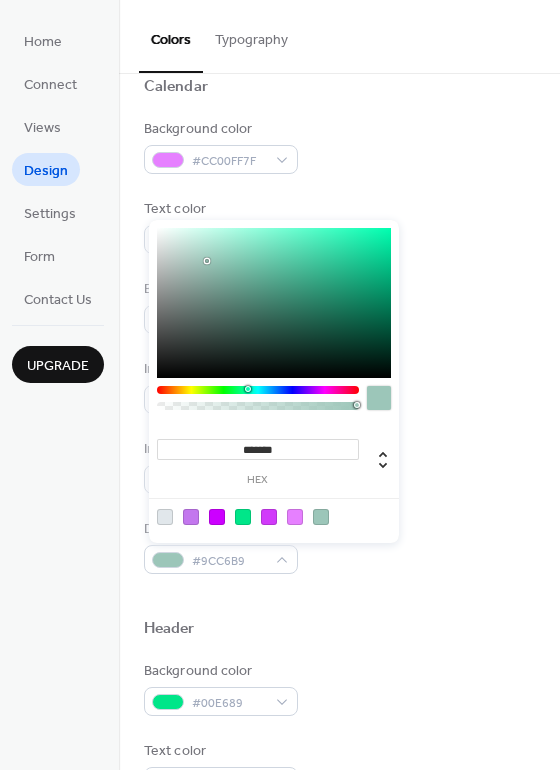 click at bounding box center (295, 517) 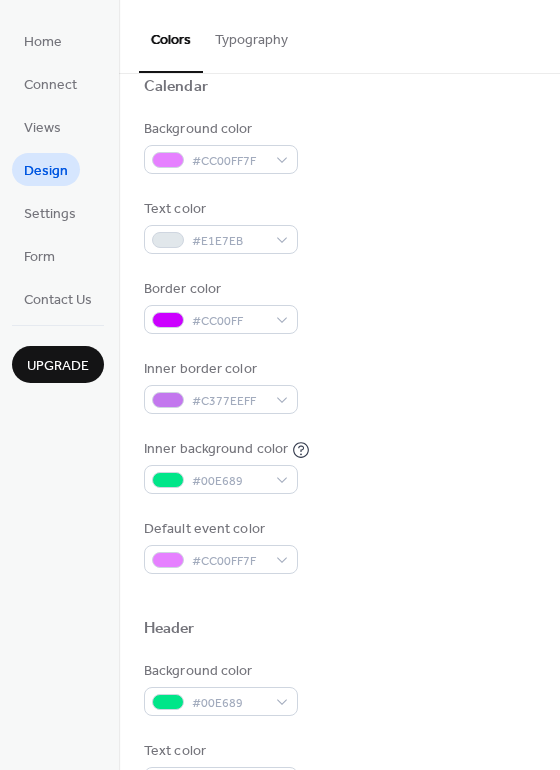 click on "Background color #CC00FF7F Text color #E1E7EB Border color #CC00FF Inner border color #C377EEFF Inner background color #00E689 Default event color #CC00FF7F" at bounding box center [339, 346] 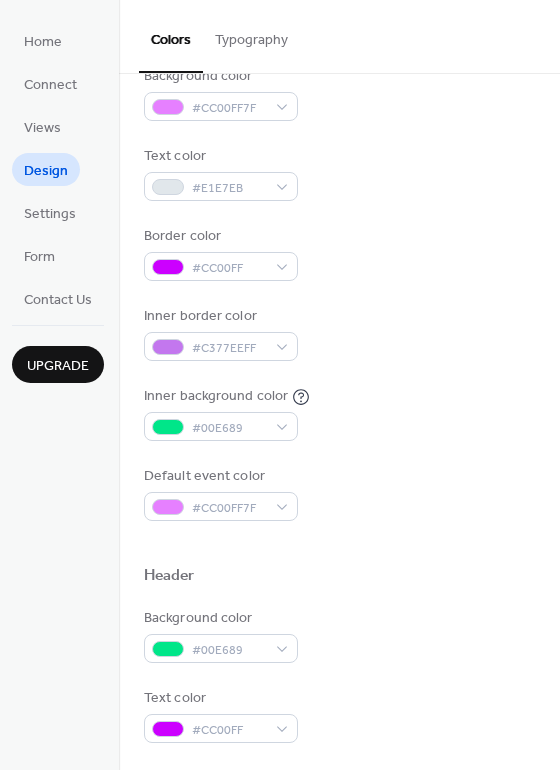 scroll, scrollTop: 223, scrollLeft: 0, axis: vertical 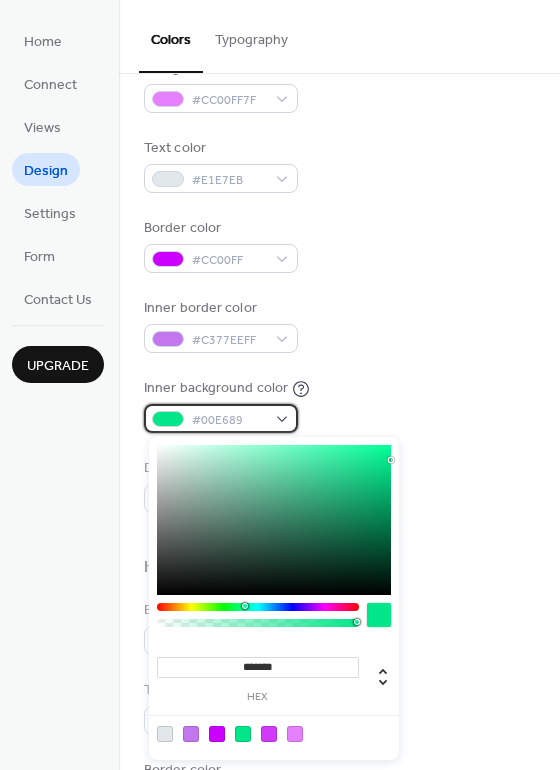 click on "#00E689" at bounding box center [221, 418] 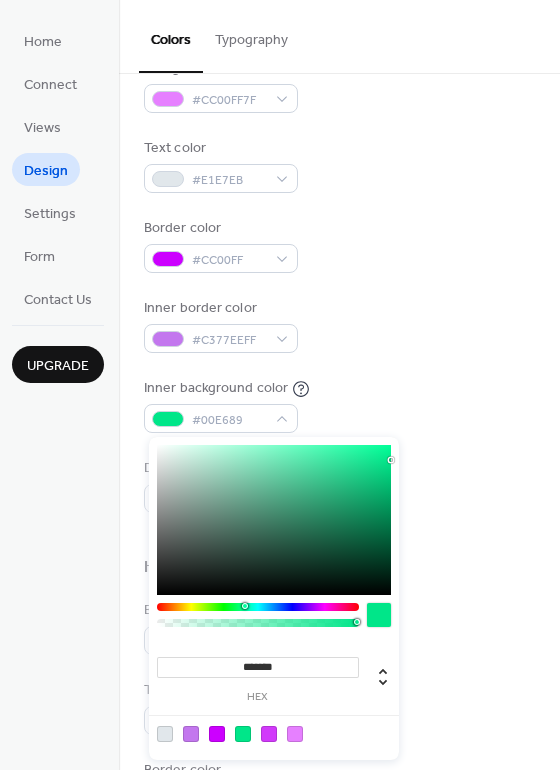 click at bounding box center (258, 607) 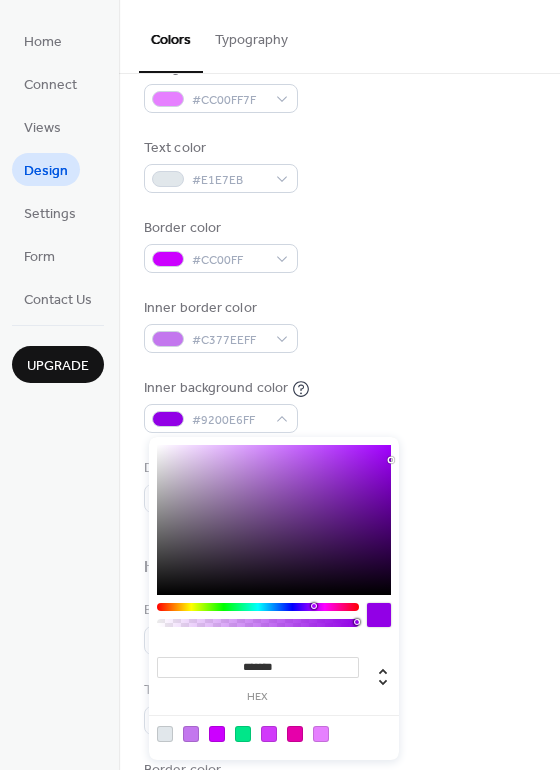 click at bounding box center [258, 607] 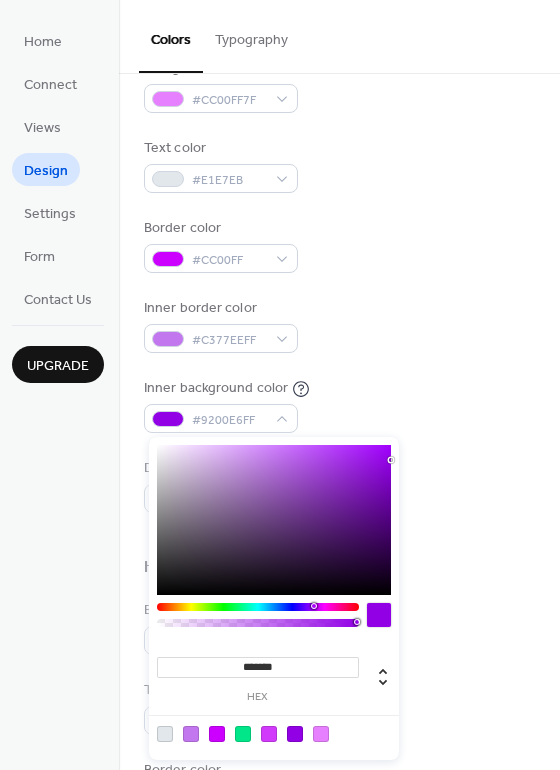 type on "***" 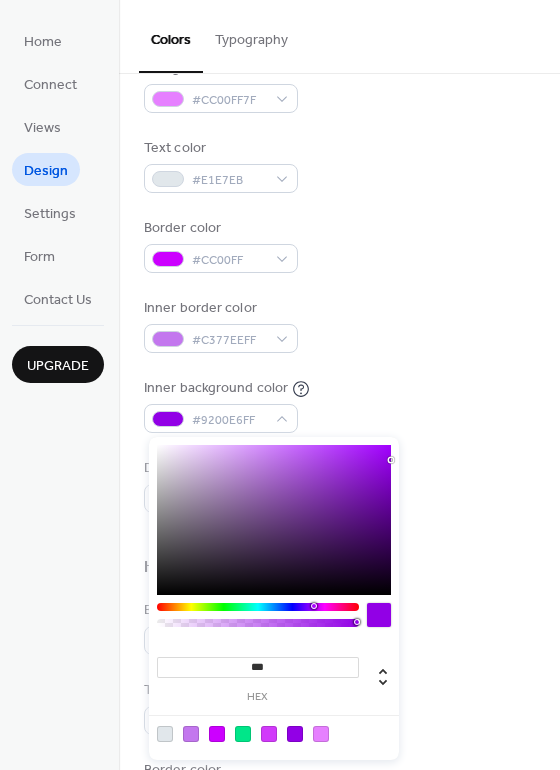 click at bounding box center (258, 623) 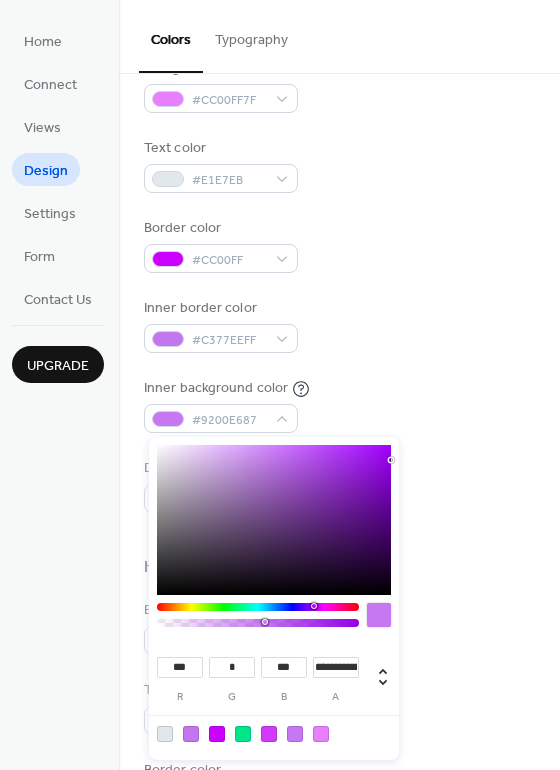 click at bounding box center (339, 592) 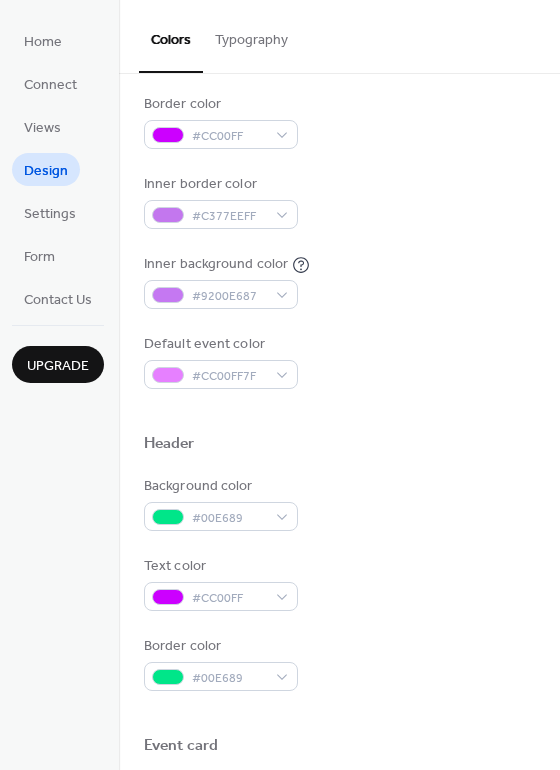 scroll, scrollTop: 412, scrollLeft: 0, axis: vertical 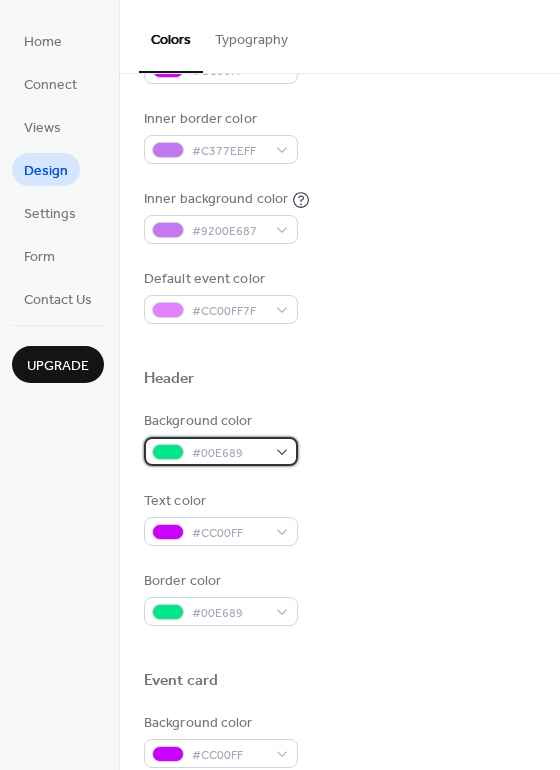 click on "#00E689" at bounding box center [221, 451] 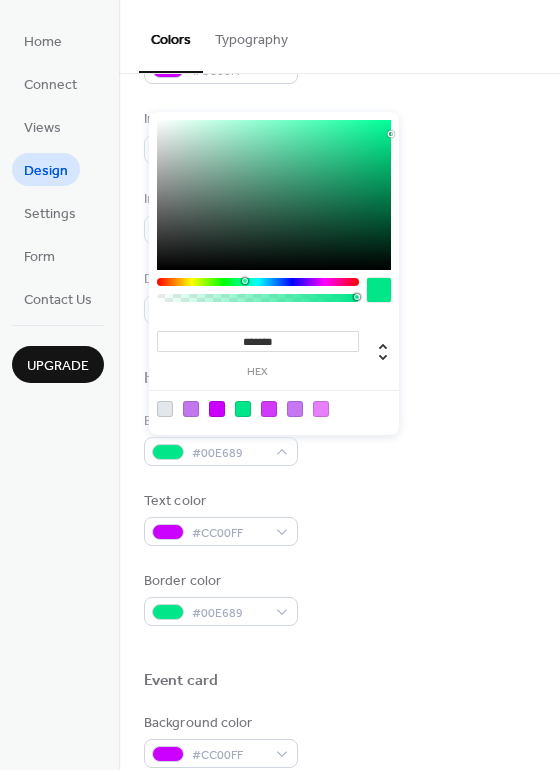 click at bounding box center [269, 409] 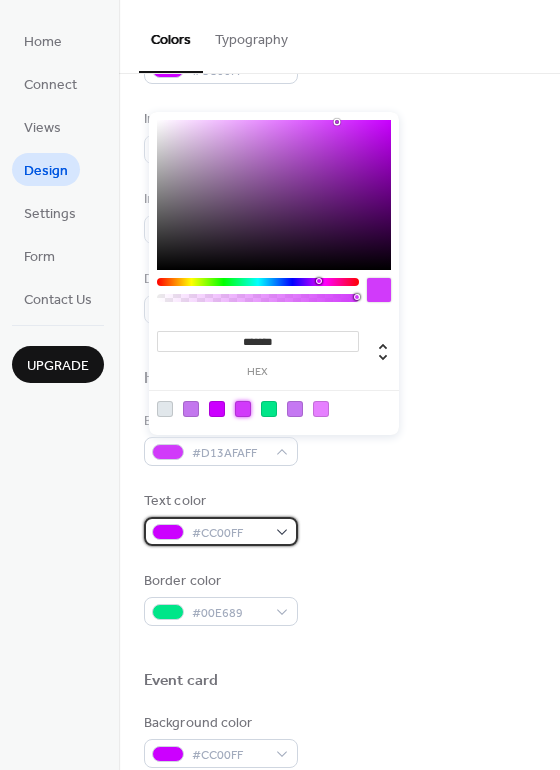 click on "#CC00FF" at bounding box center [221, 531] 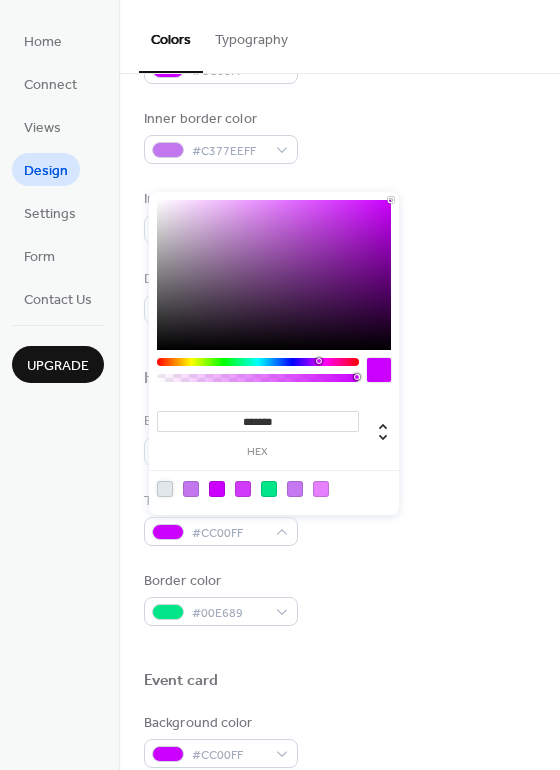 click at bounding box center [165, 489] 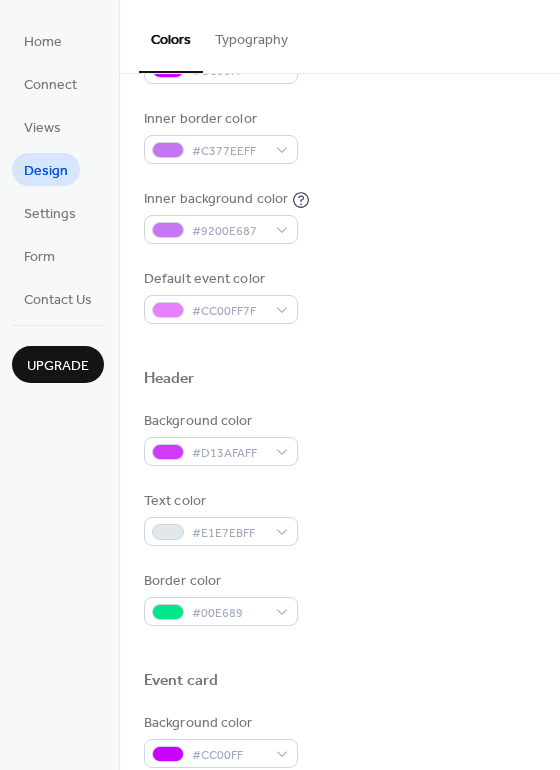 click on "Text color #E1E7EBFF" at bounding box center (339, 518) 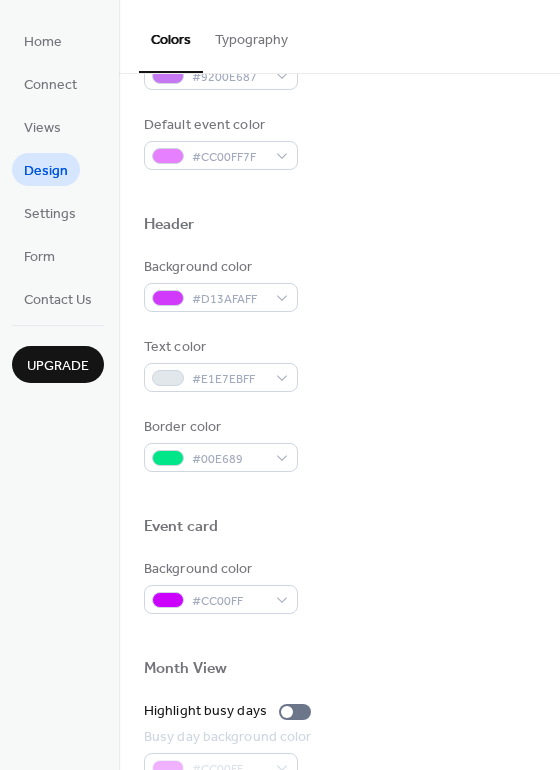 scroll, scrollTop: 570, scrollLeft: 0, axis: vertical 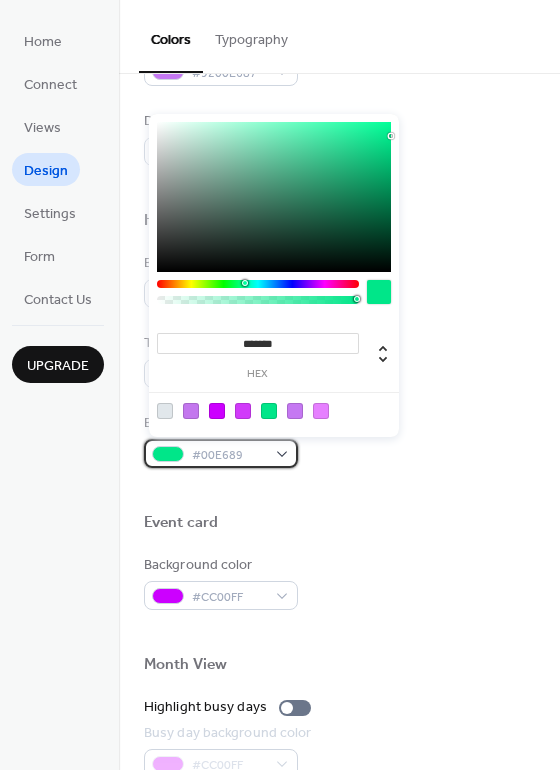 click on "#00E689" at bounding box center [221, 453] 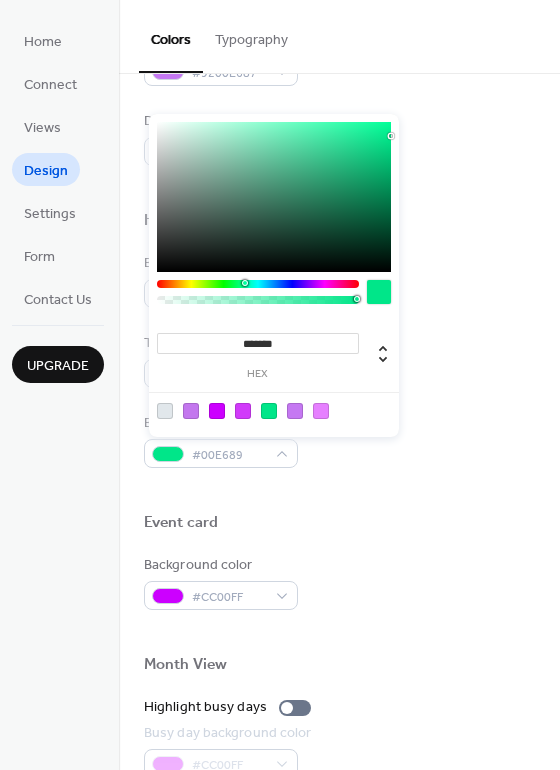 click at bounding box center (243, 411) 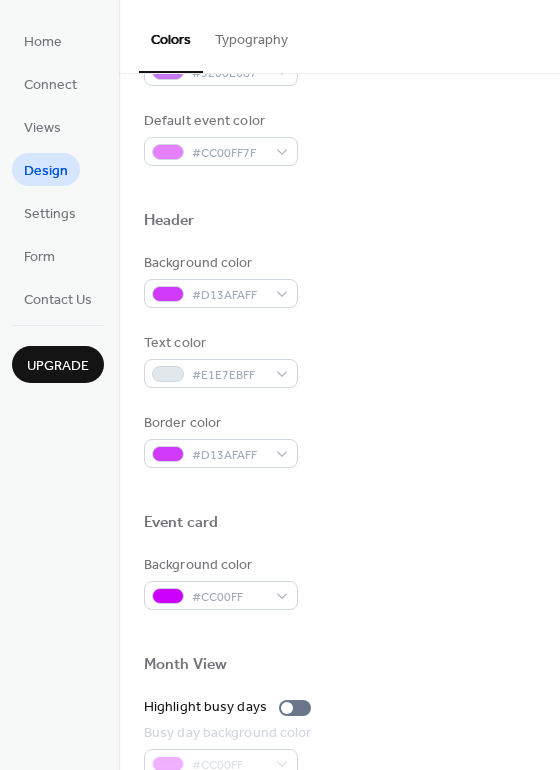 click on "Border color #D13AFAFF" at bounding box center [339, 440] 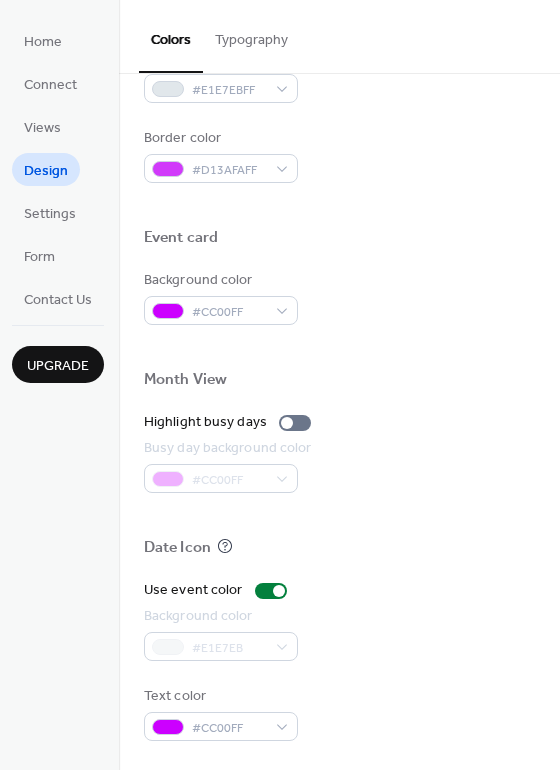 scroll, scrollTop: 856, scrollLeft: 0, axis: vertical 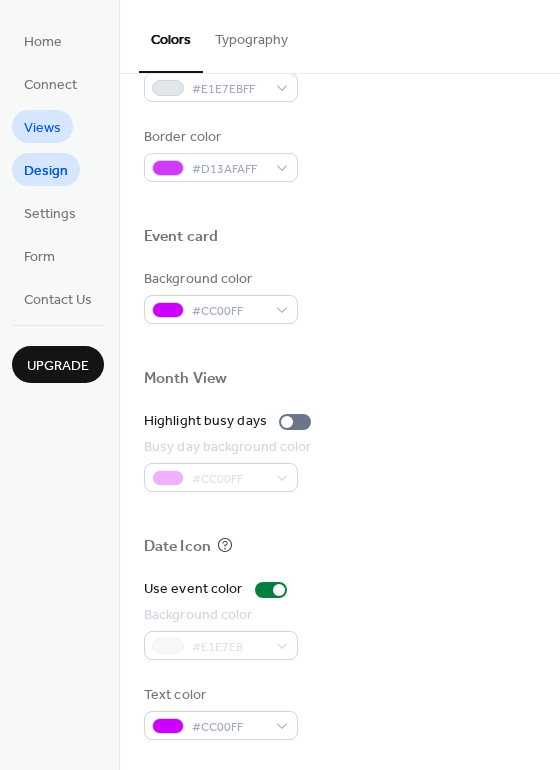 click on "Views" at bounding box center (42, 128) 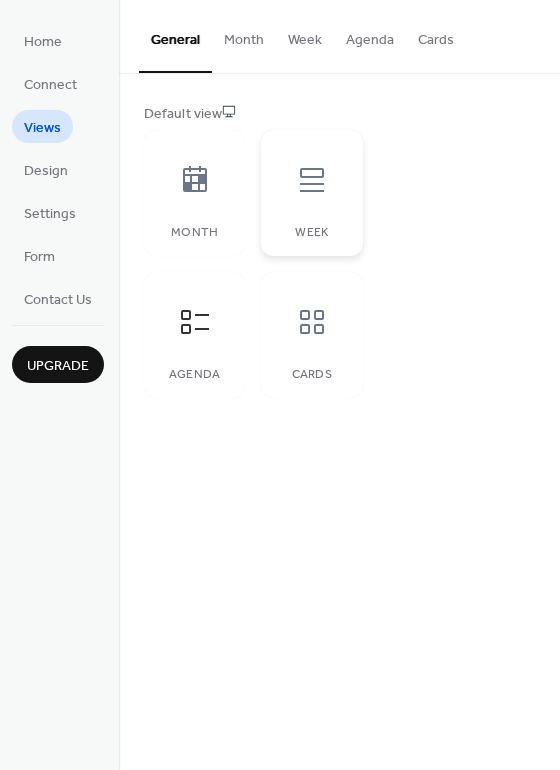click 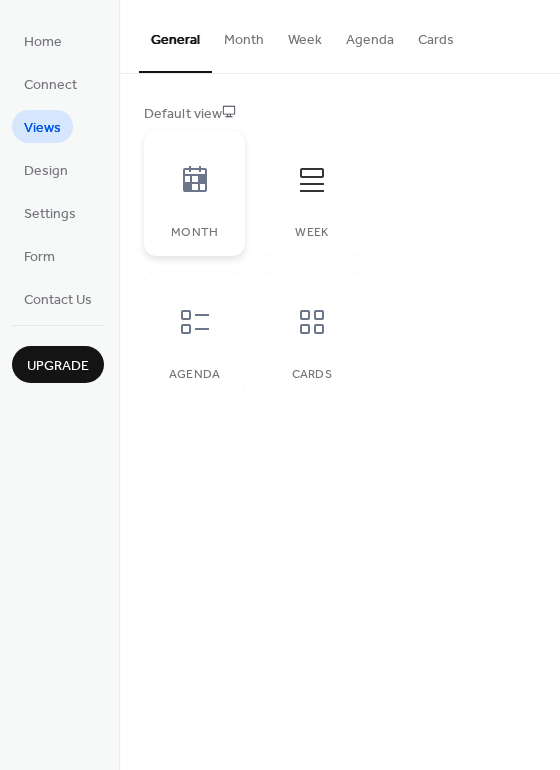 click 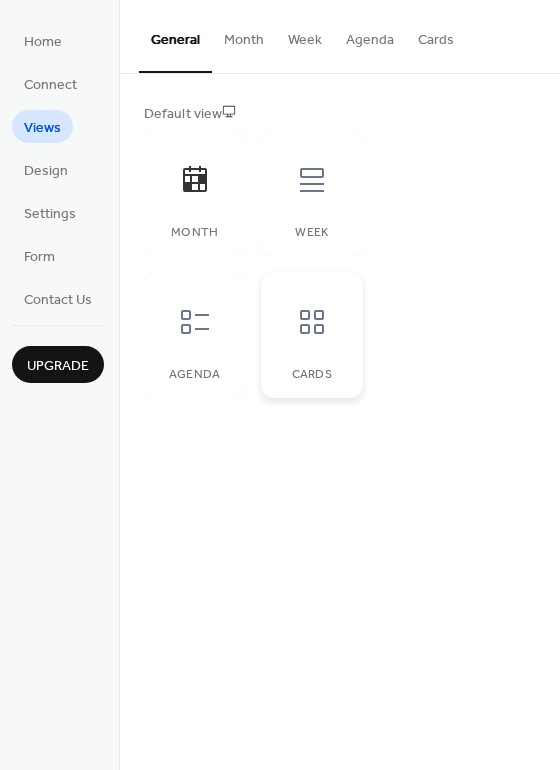 click 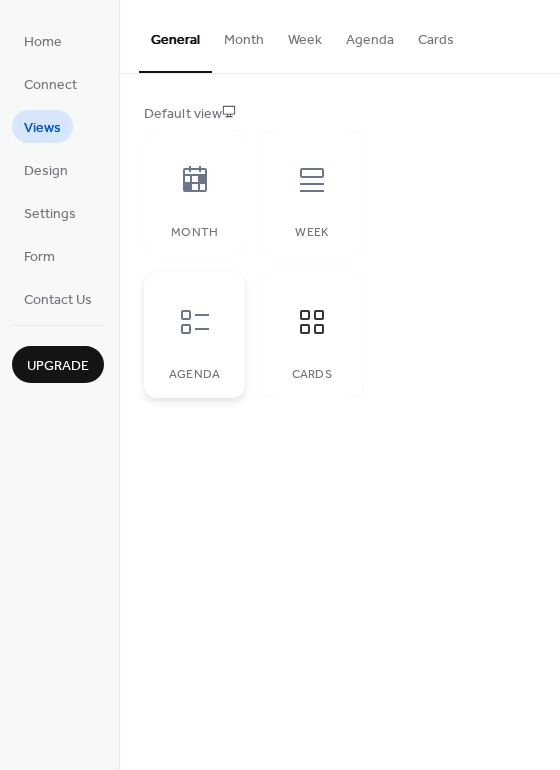 click 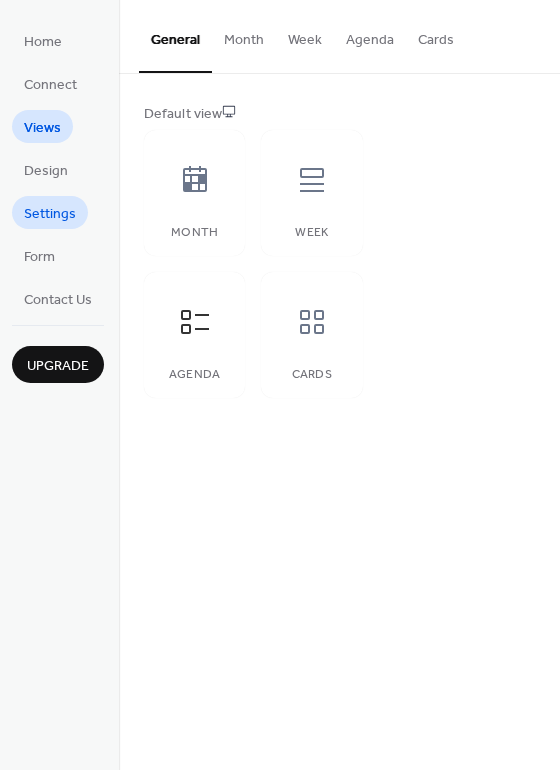 click on "Settings" at bounding box center [50, 214] 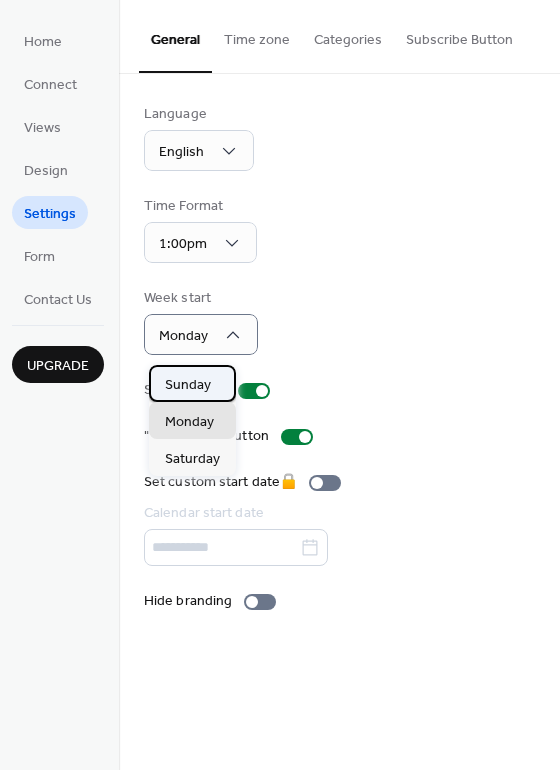 click on "Sunday" at bounding box center [188, 385] 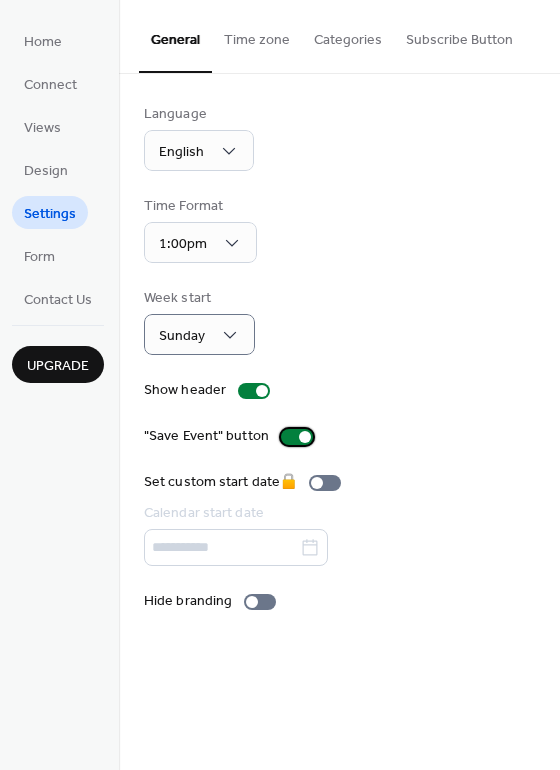 click at bounding box center (297, 437) 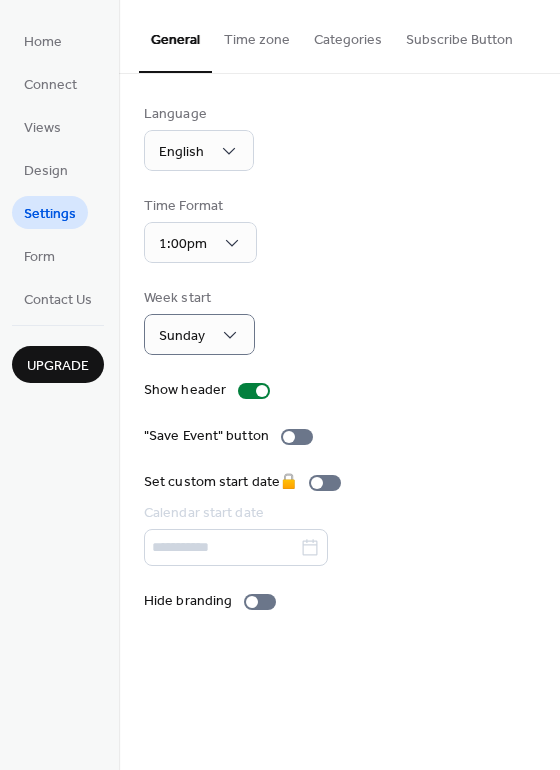 click on "Language English Time Format 1:00pm Week start Sunday Show header "Save Event" button Set custom start date  🔒 Calendar start date Hide branding" at bounding box center (339, 358) 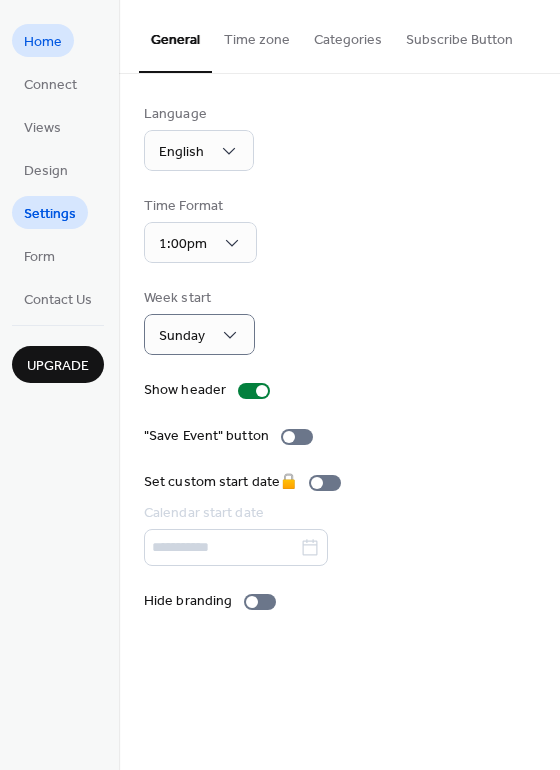 click on "Home" at bounding box center (43, 42) 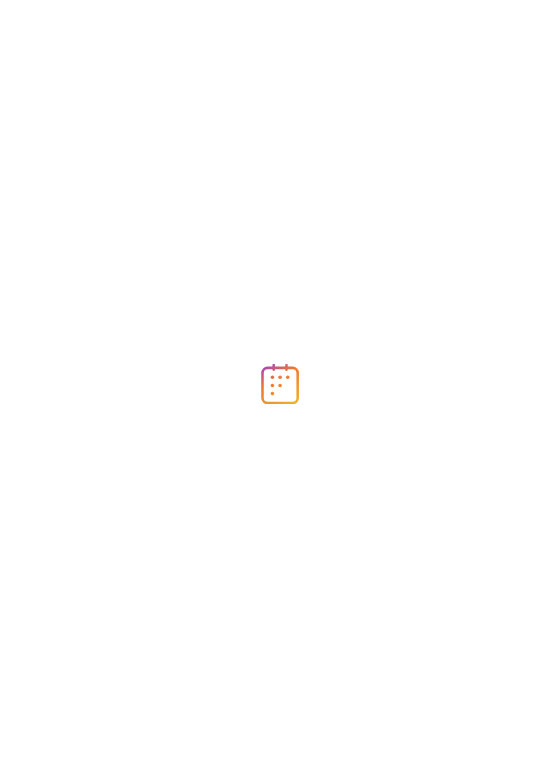 scroll, scrollTop: 0, scrollLeft: 0, axis: both 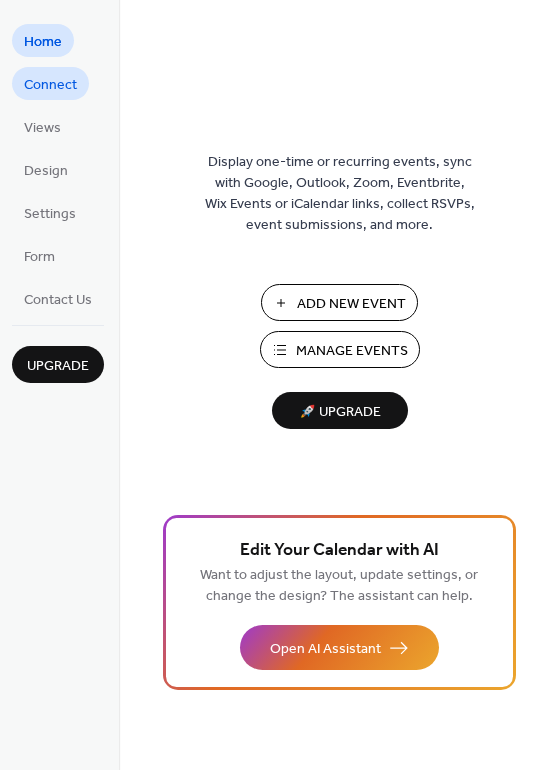 click on "Connect" at bounding box center [50, 85] 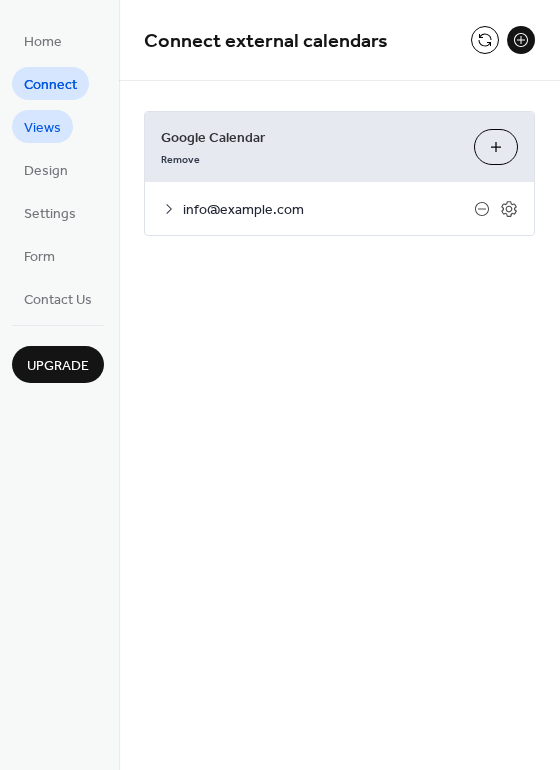 click on "Views" at bounding box center (42, 128) 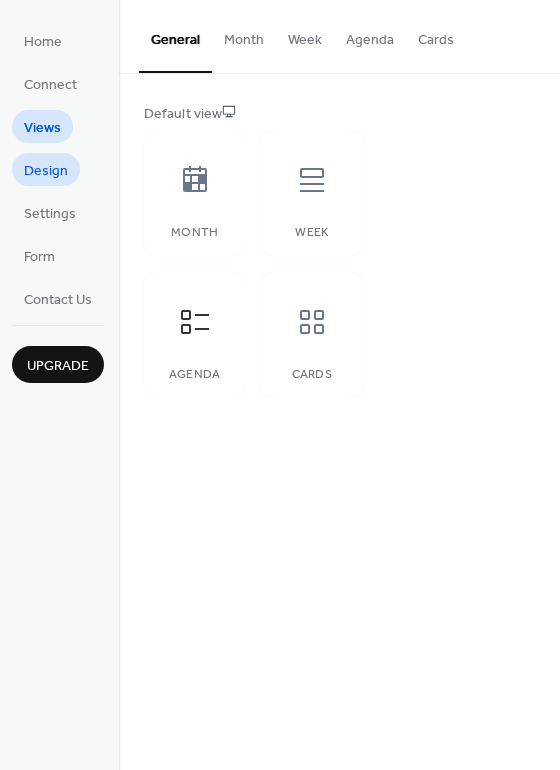 click on "Design" at bounding box center (46, 171) 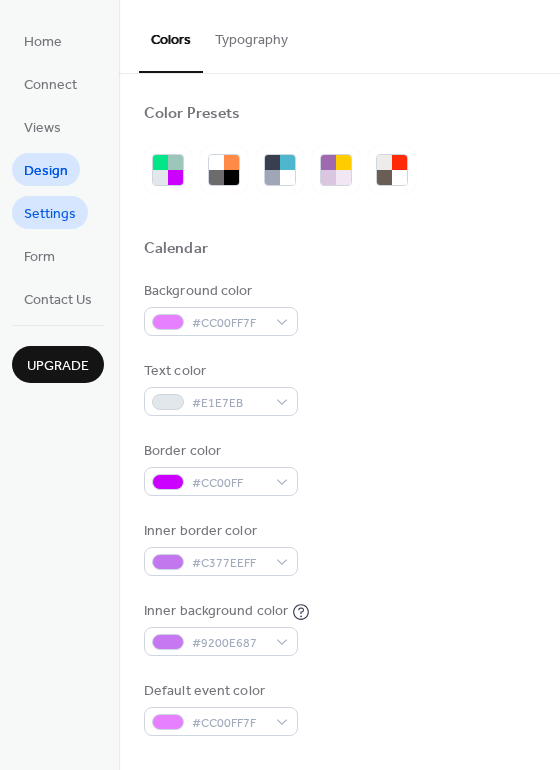 click on "Settings" at bounding box center [50, 214] 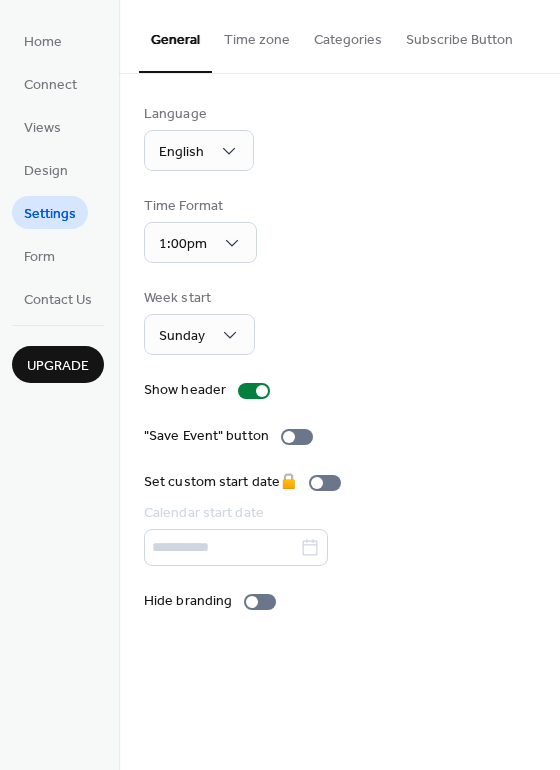 click on "Time zone" at bounding box center (257, 35) 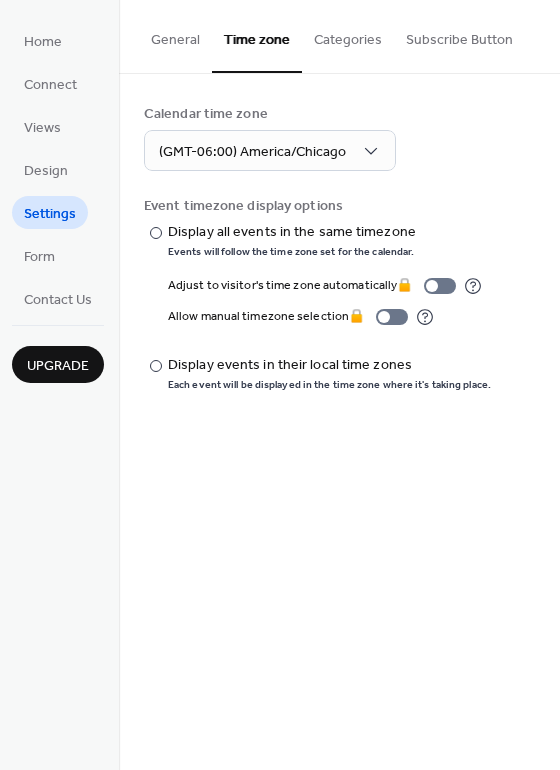 click on "Categories" at bounding box center [348, 35] 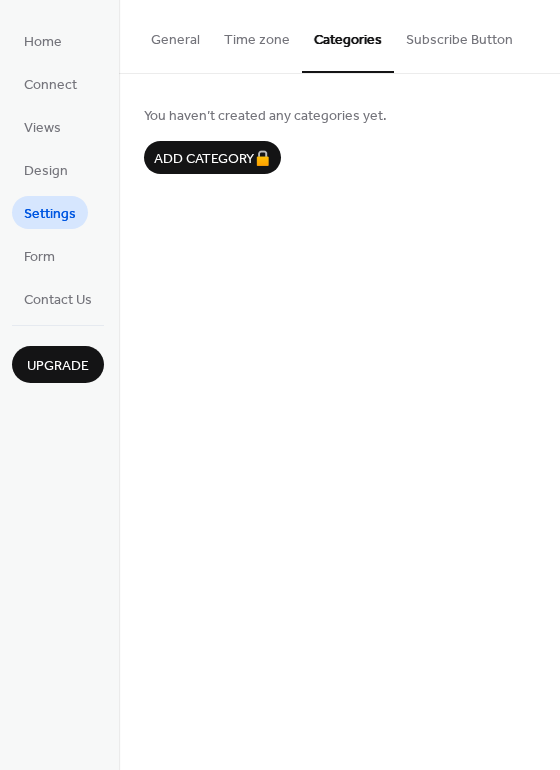 click on "Subscribe Button" at bounding box center (459, 35) 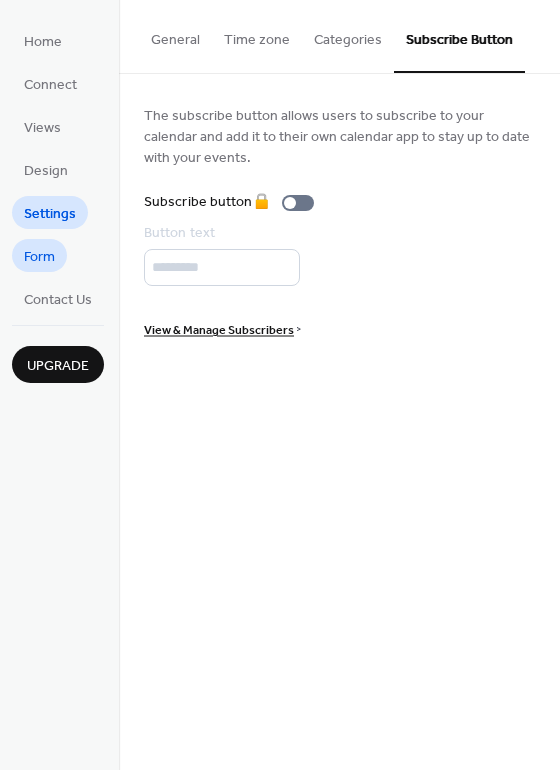 click on "Form" at bounding box center (39, 257) 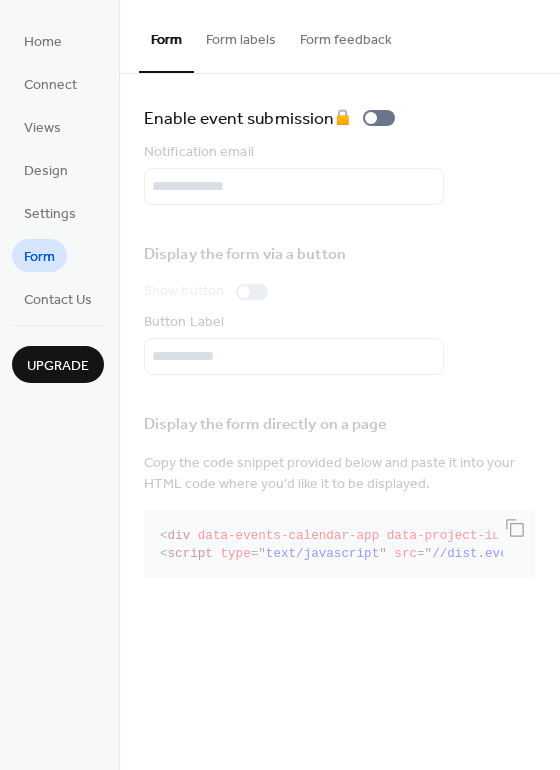 click on "Upgrade" at bounding box center (58, 366) 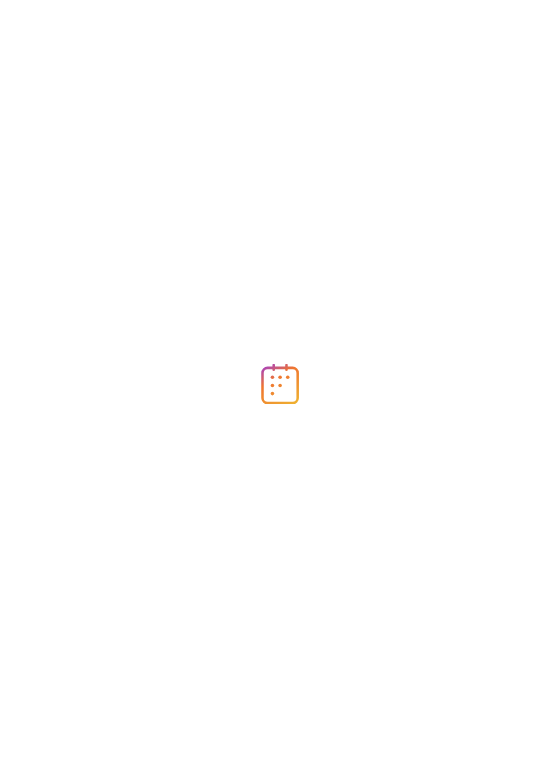 scroll, scrollTop: 0, scrollLeft: 0, axis: both 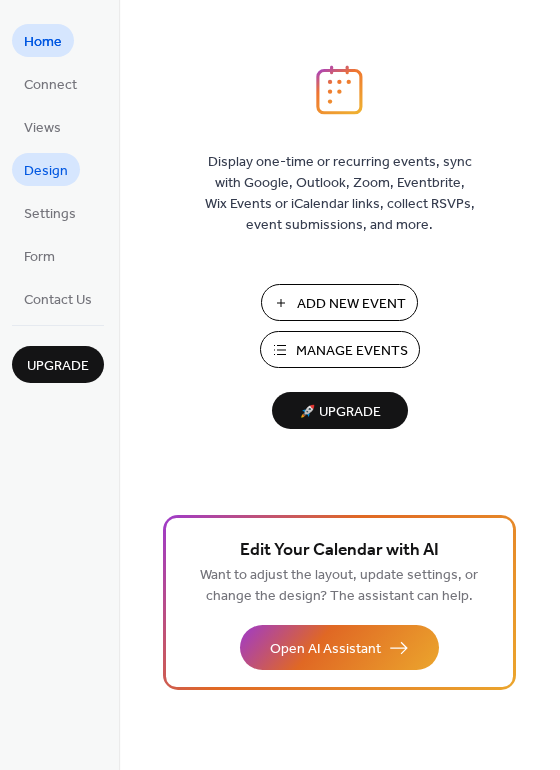 click on "Design" at bounding box center (46, 171) 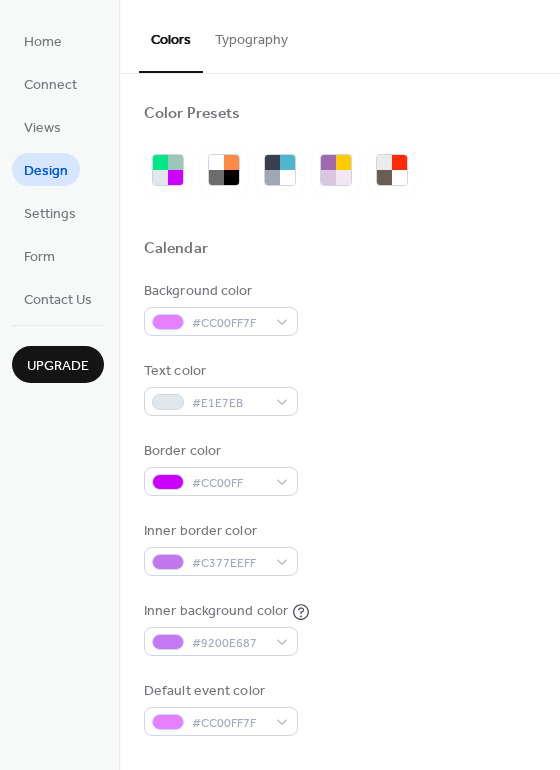 click on "Typography" at bounding box center [251, 35] 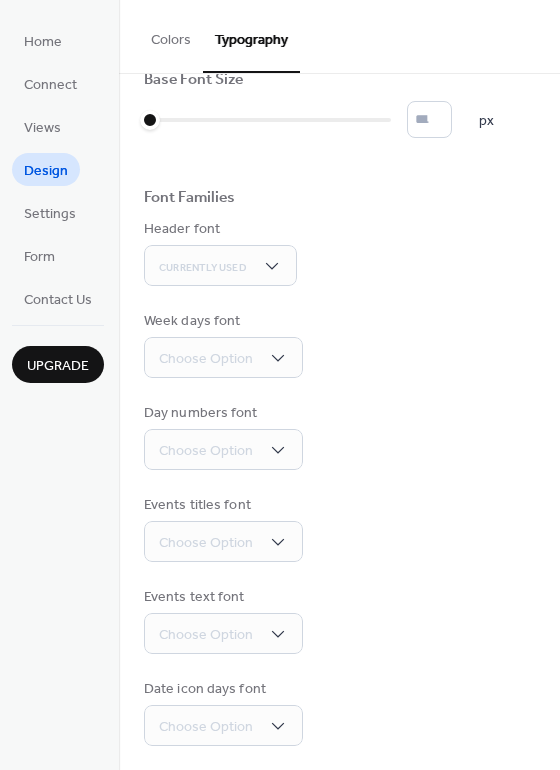 scroll, scrollTop: 0, scrollLeft: 0, axis: both 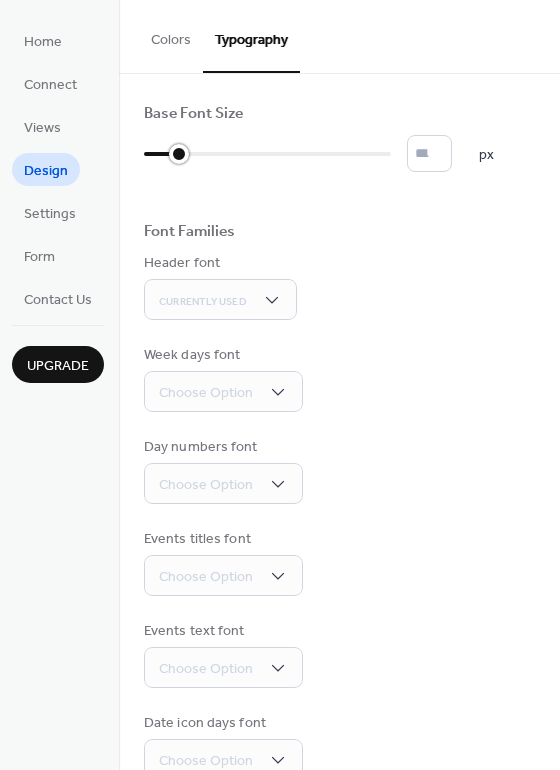 type on "*" 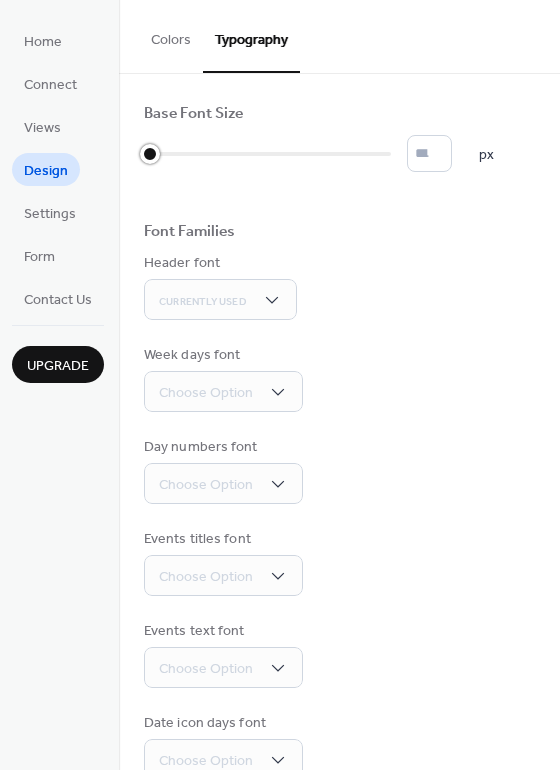 drag, startPoint x: 152, startPoint y: 154, endPoint x: 135, endPoint y: 161, distance: 18.384777 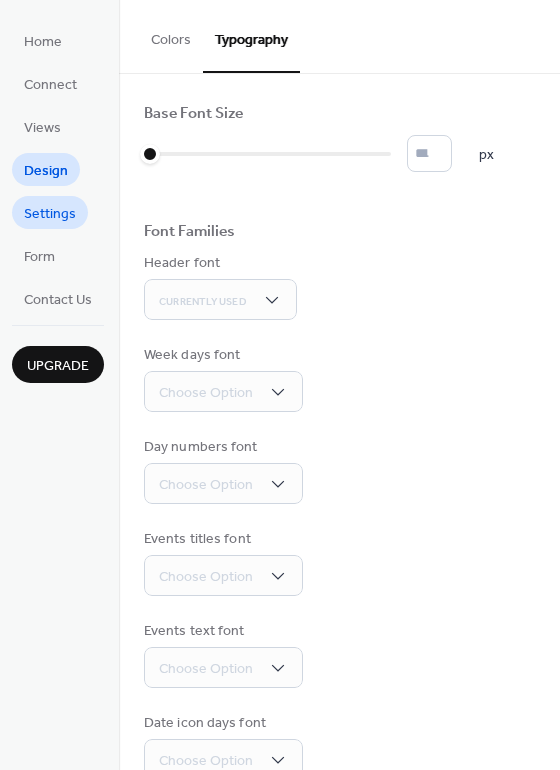 click on "Settings" at bounding box center (50, 214) 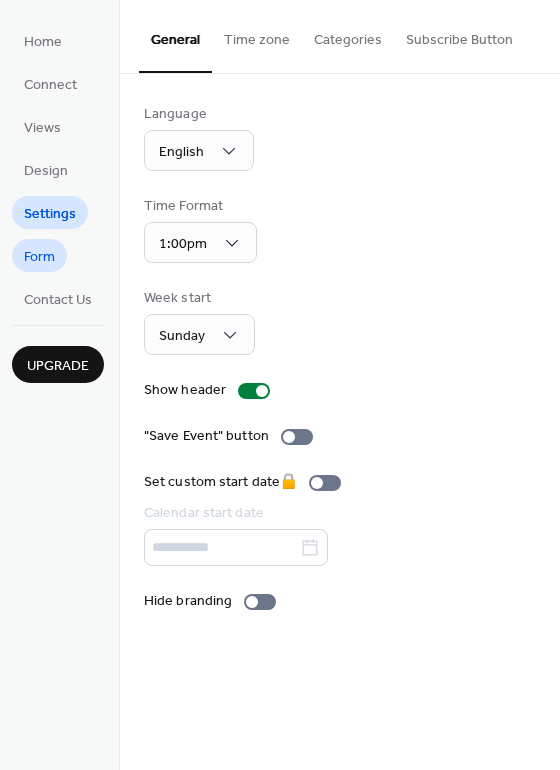 click on "Form" at bounding box center (39, 257) 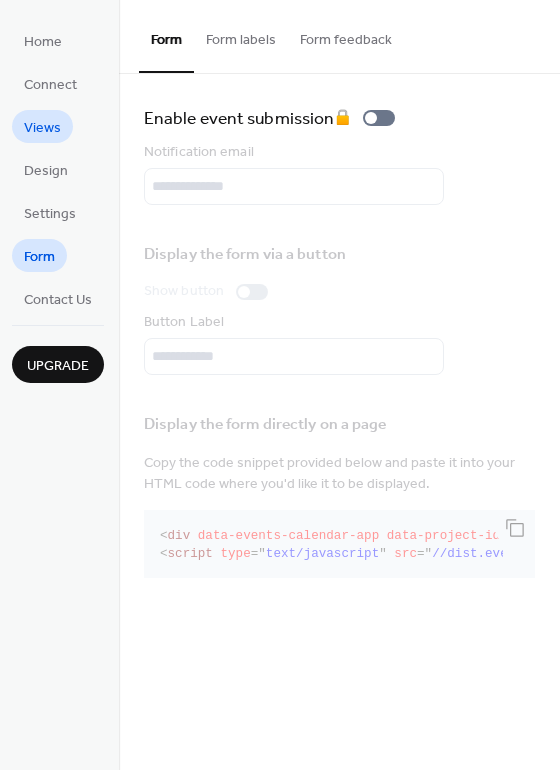 click on "Views" at bounding box center [42, 128] 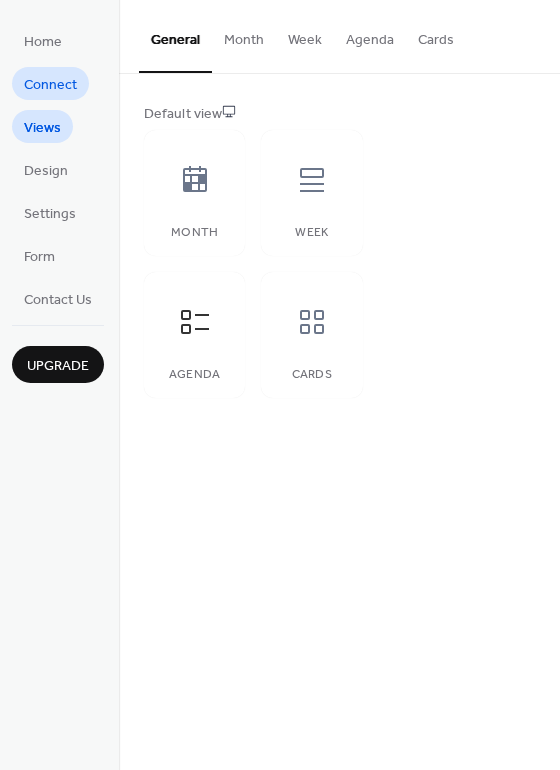 click on "Connect" at bounding box center [50, 85] 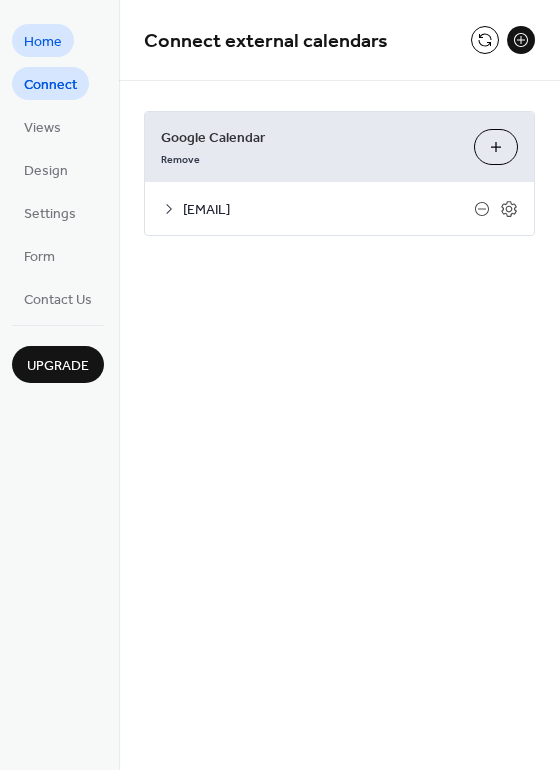 click on "Home" at bounding box center [43, 42] 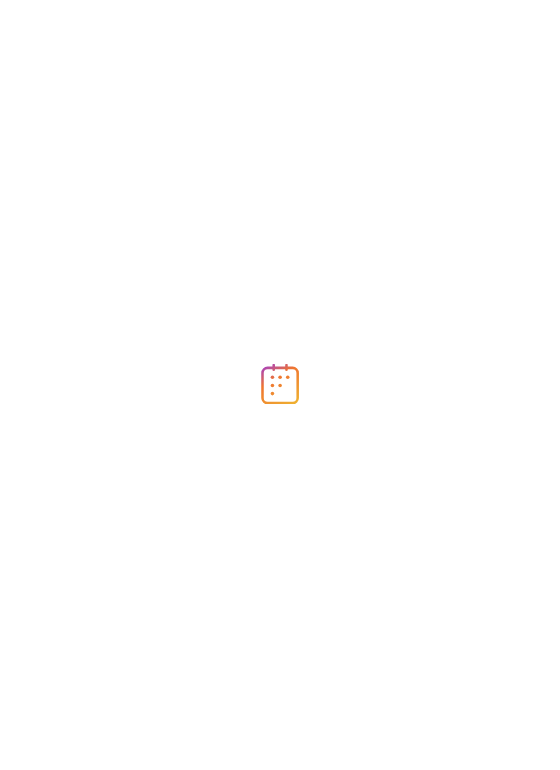 scroll, scrollTop: 0, scrollLeft: 0, axis: both 